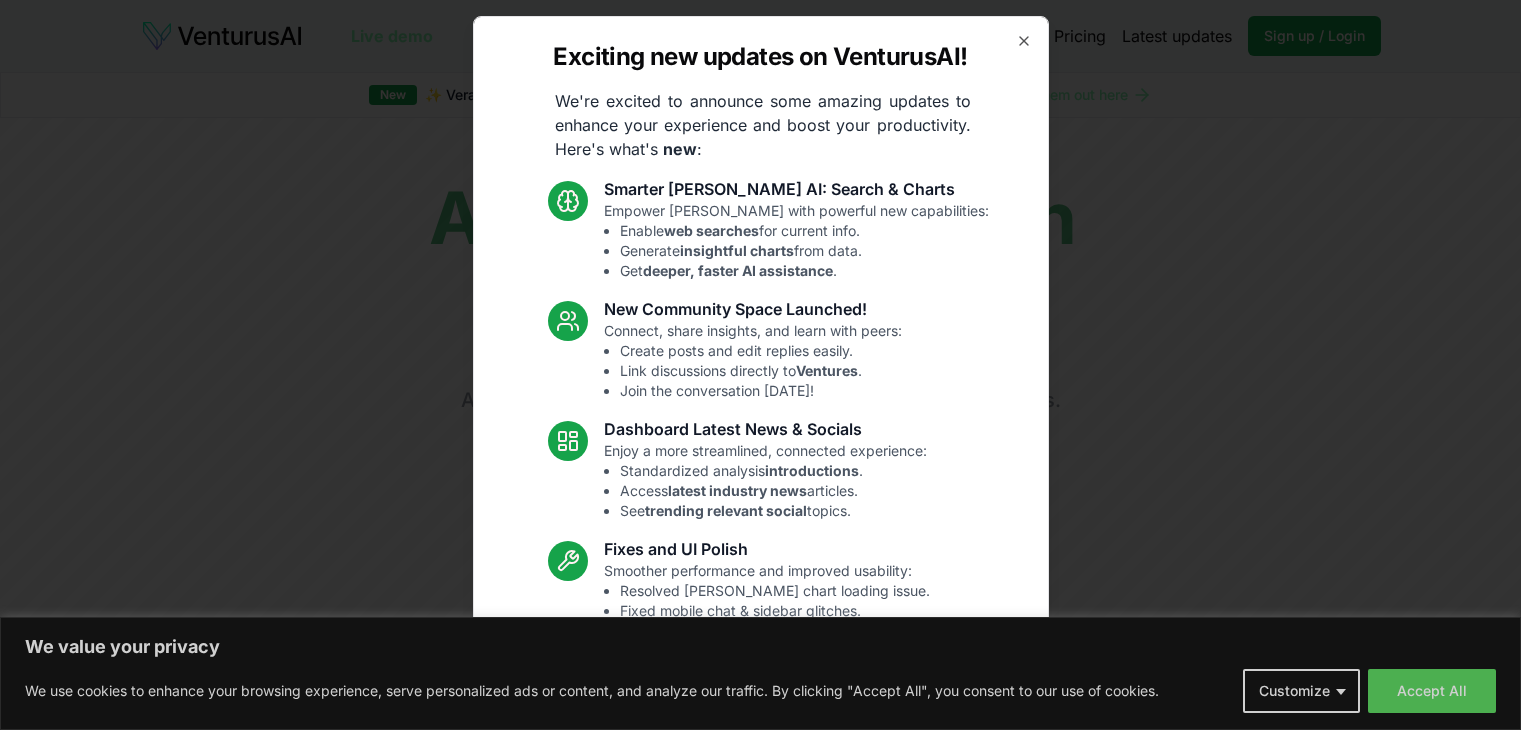 scroll, scrollTop: 0, scrollLeft: 0, axis: both 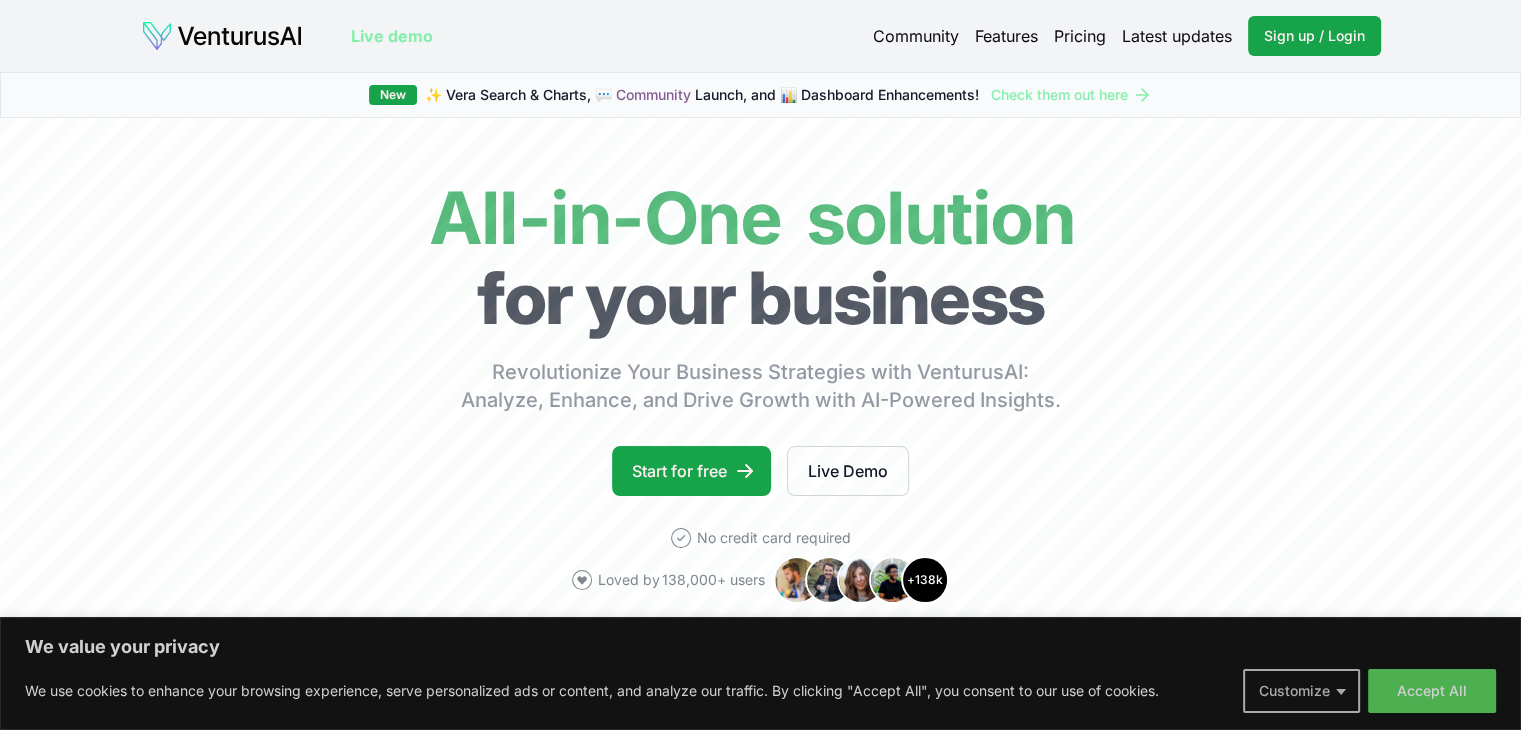 click on "Customize" at bounding box center [1301, 691] 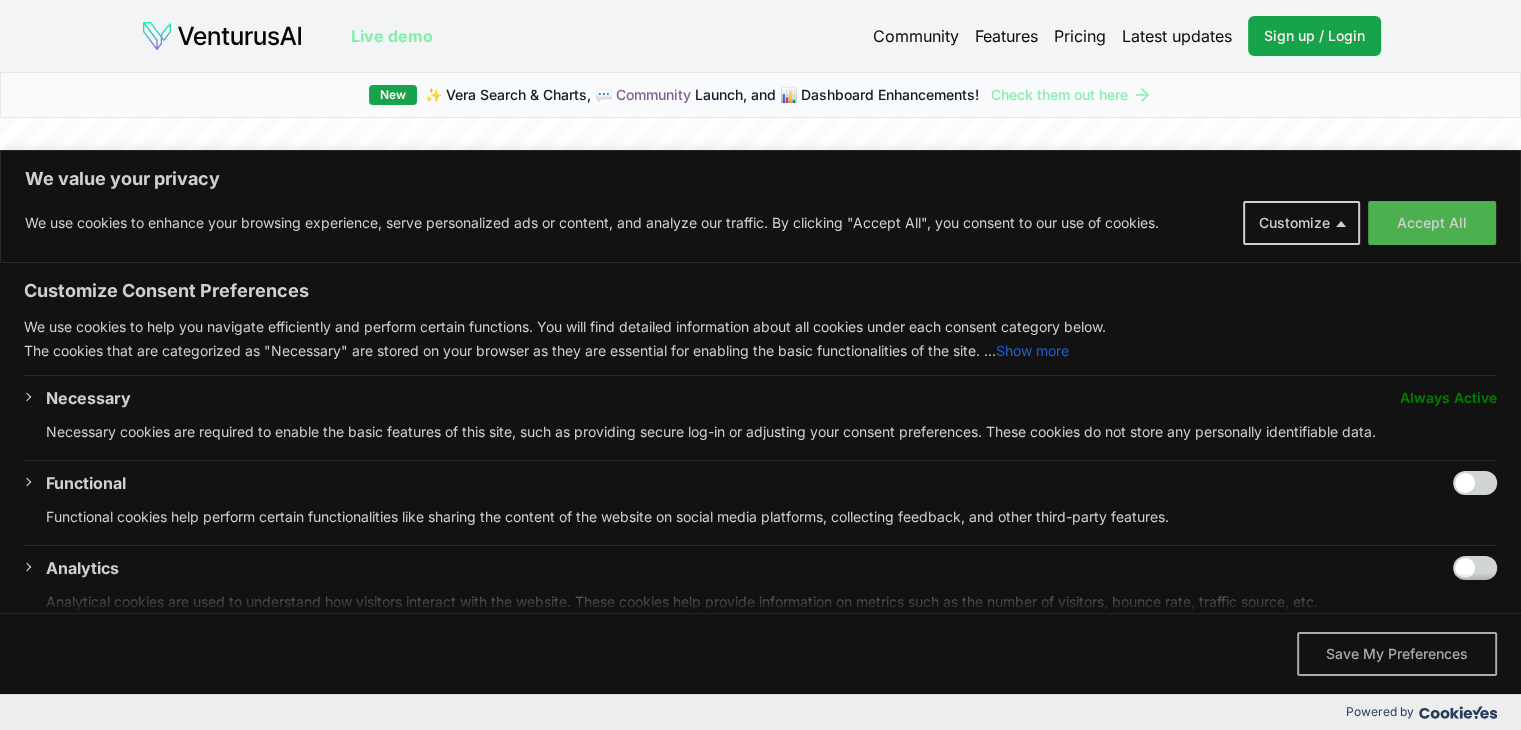 click on "Save My Preferences" at bounding box center (1397, 654) 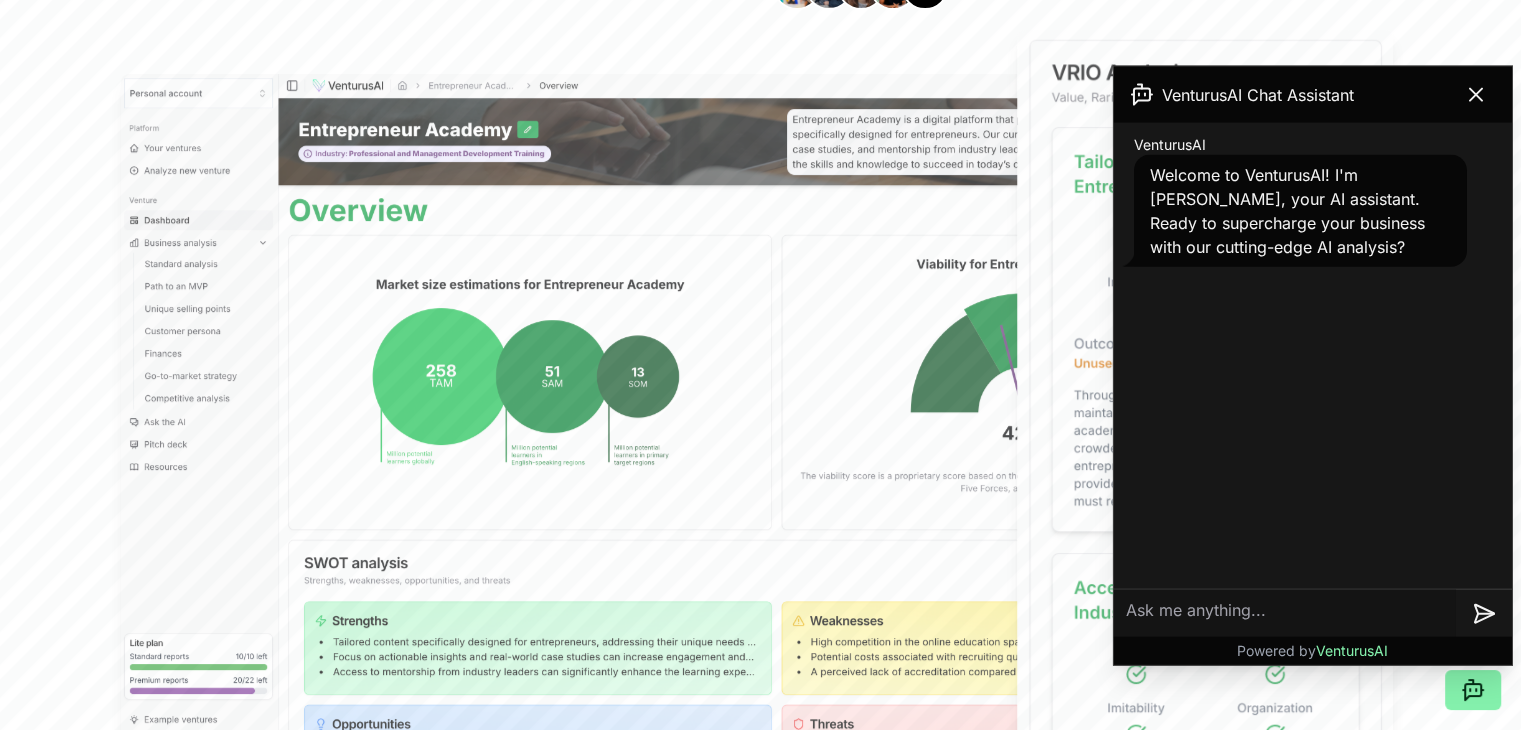 scroll, scrollTop: 610, scrollLeft: 0, axis: vertical 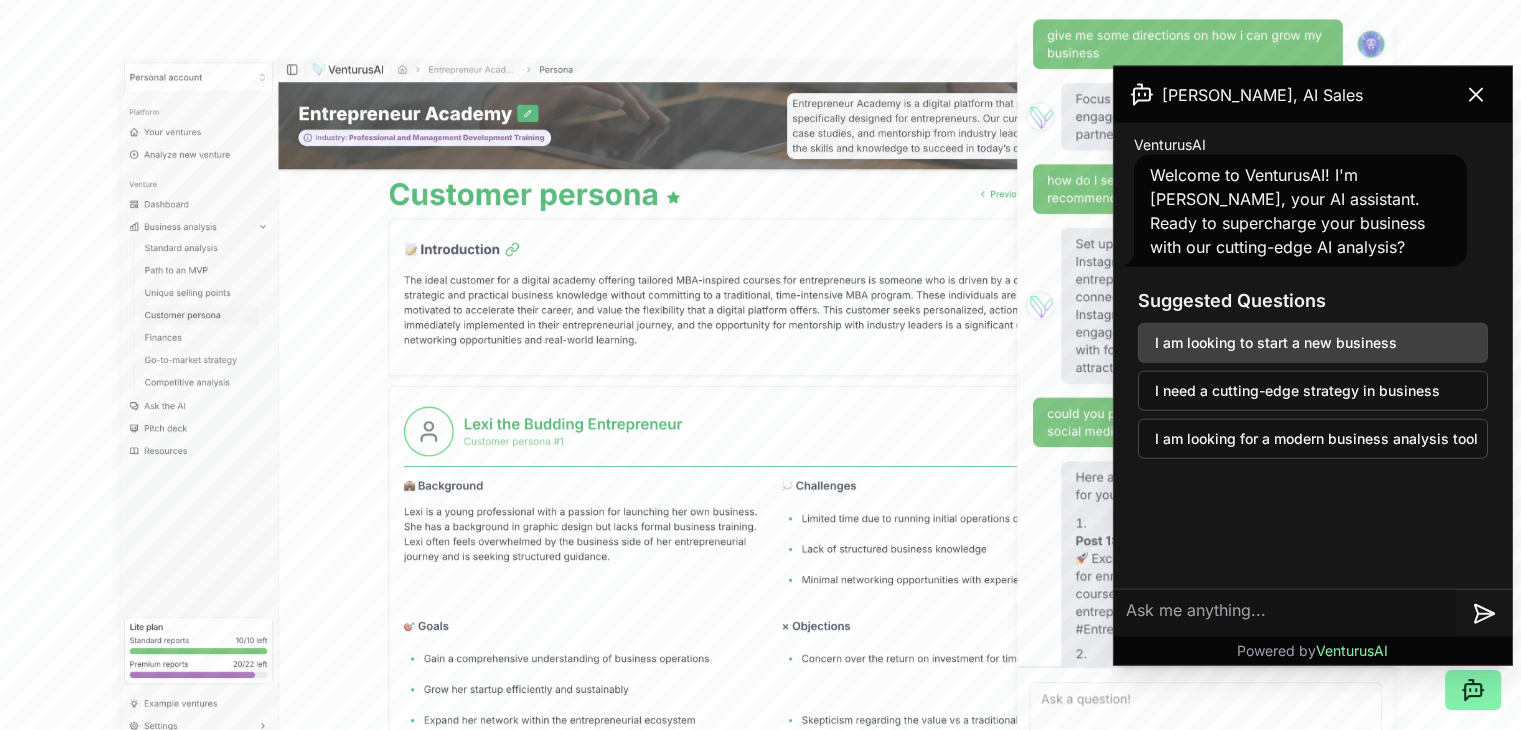 click on "I am looking to start a new business" at bounding box center (1313, 343) 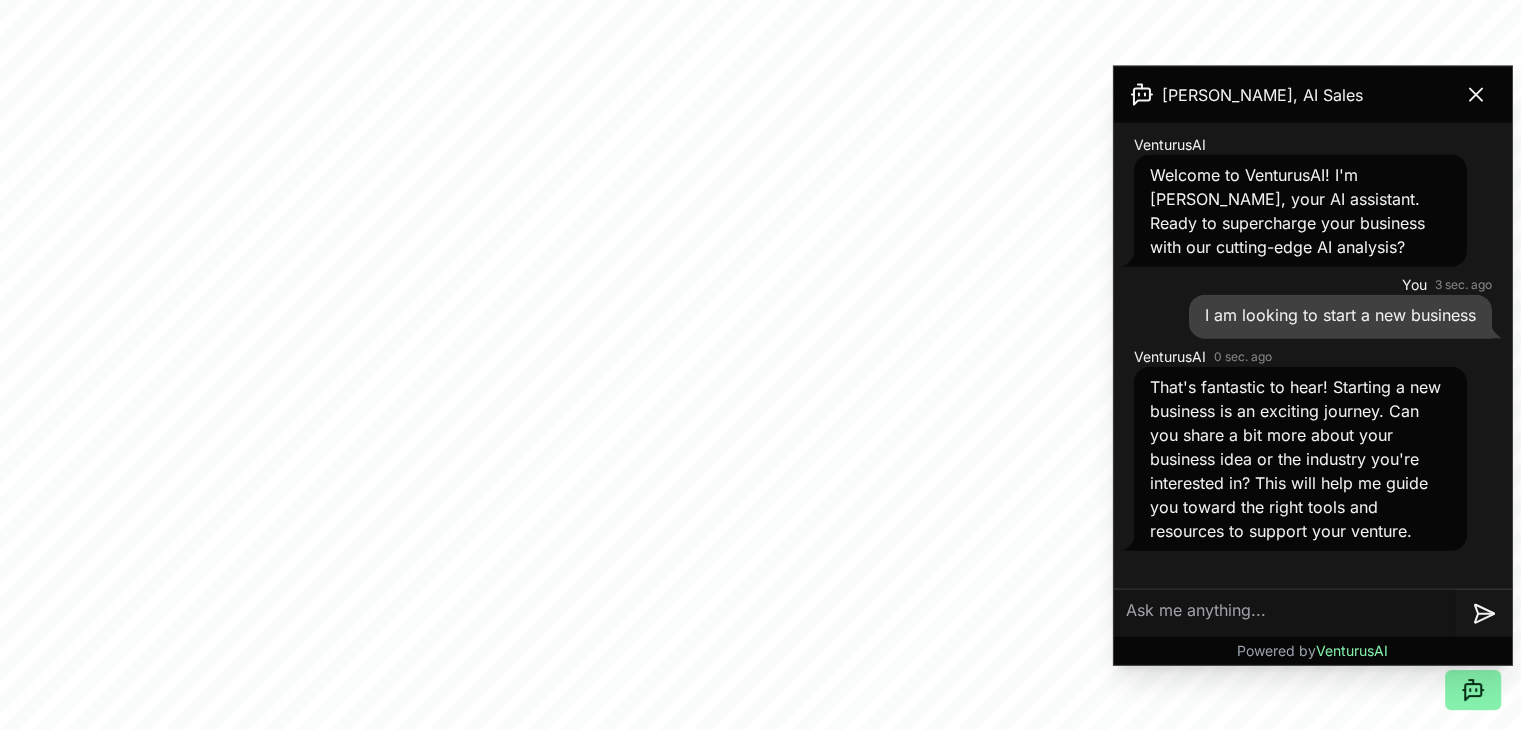 click at bounding box center [1285, 613] 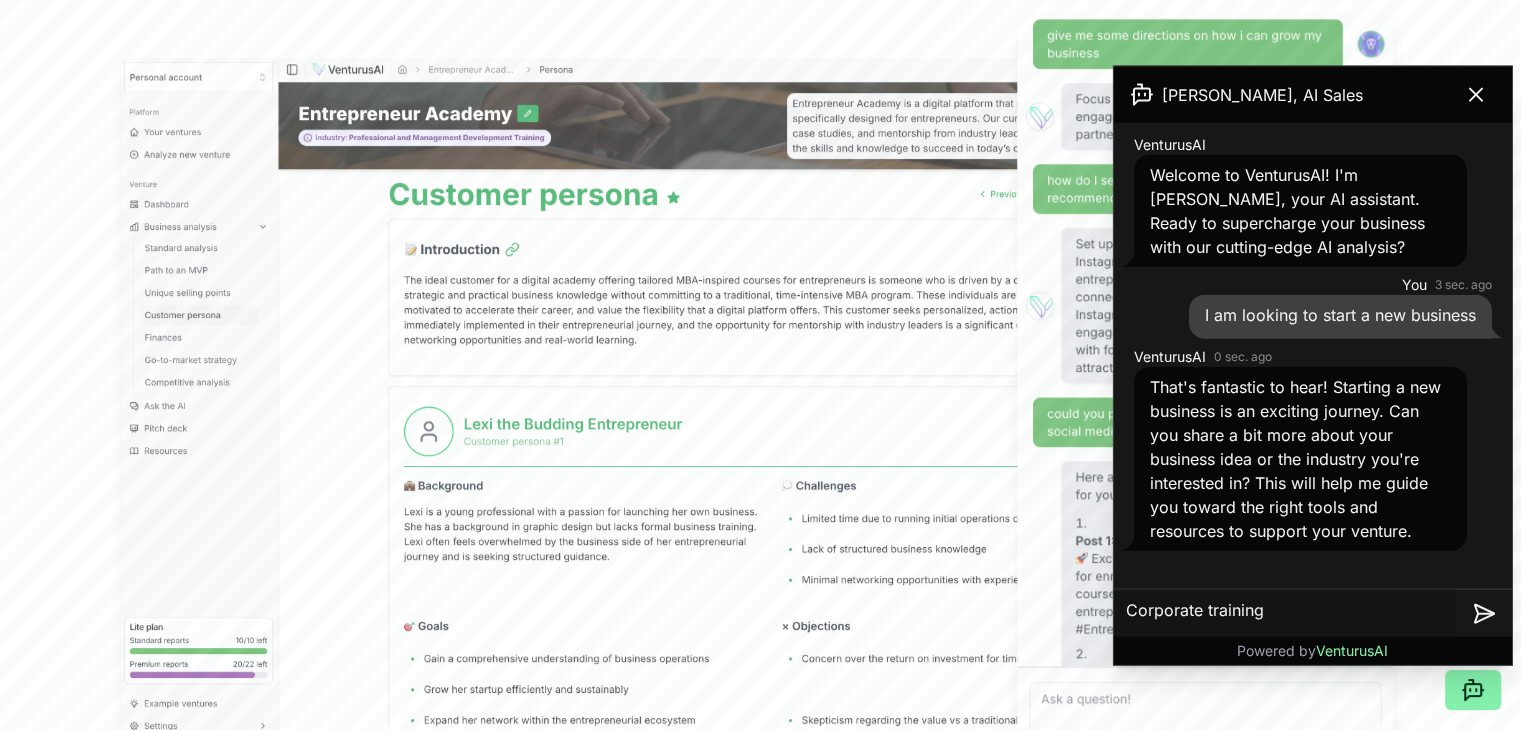 type on "Corporate trainings" 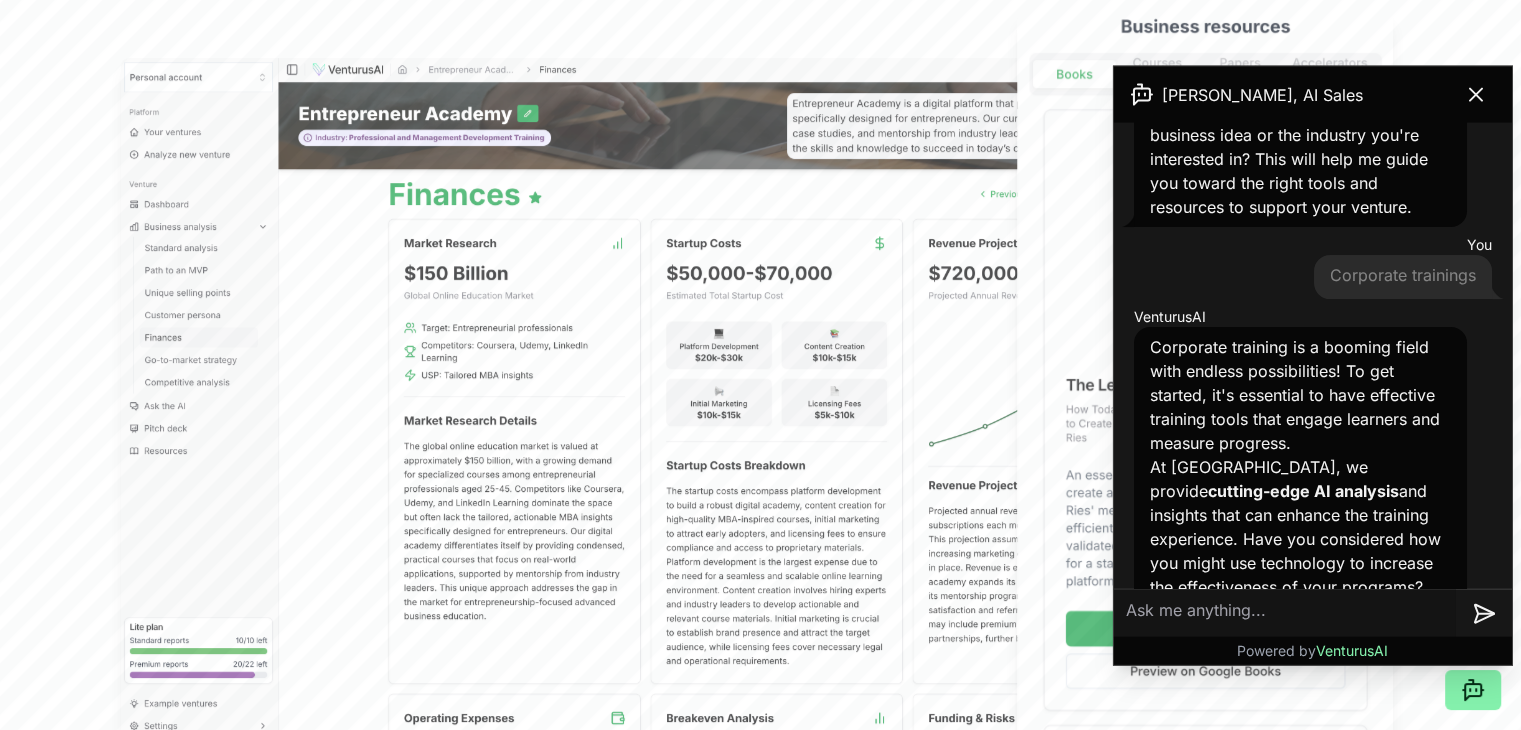 scroll, scrollTop: 353, scrollLeft: 0, axis: vertical 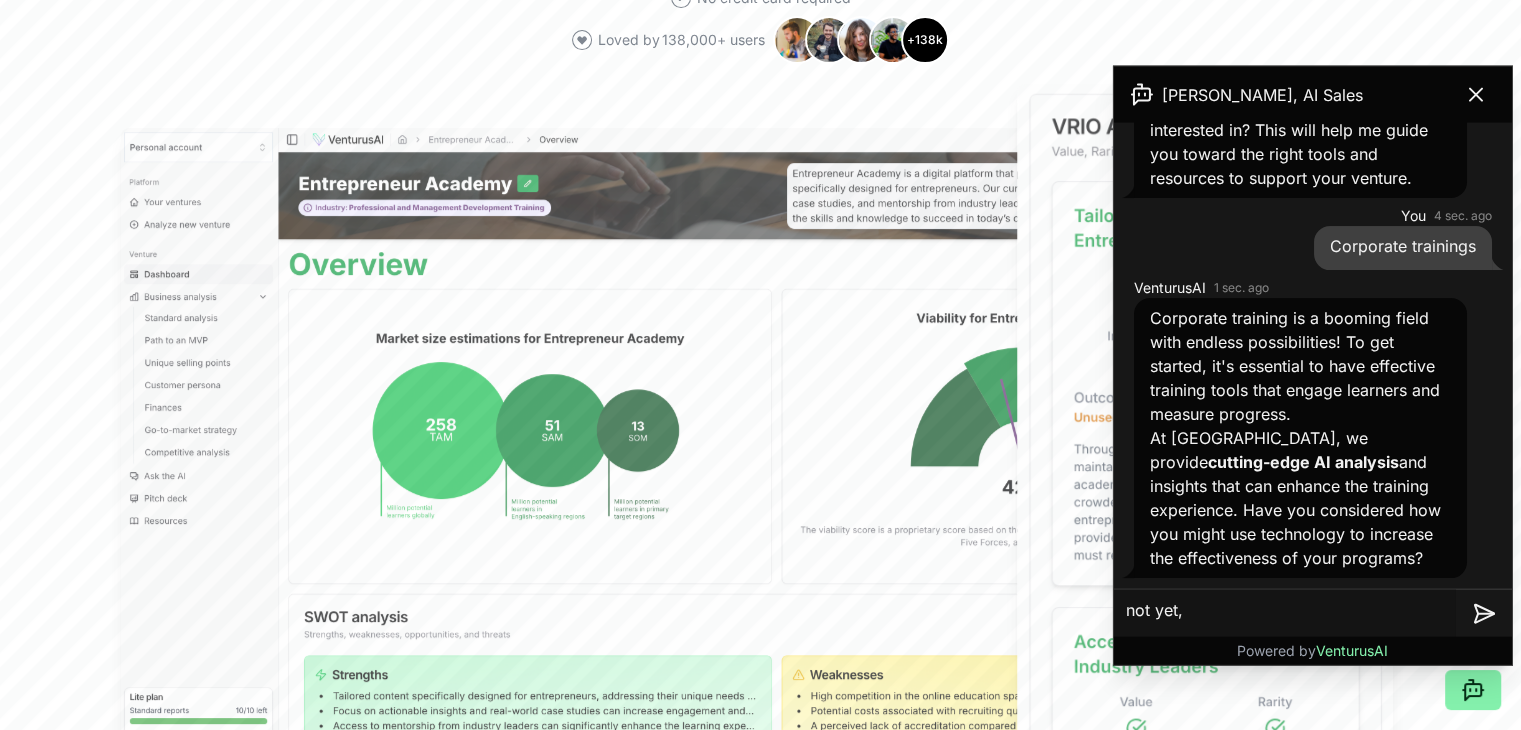 type on "not yet" 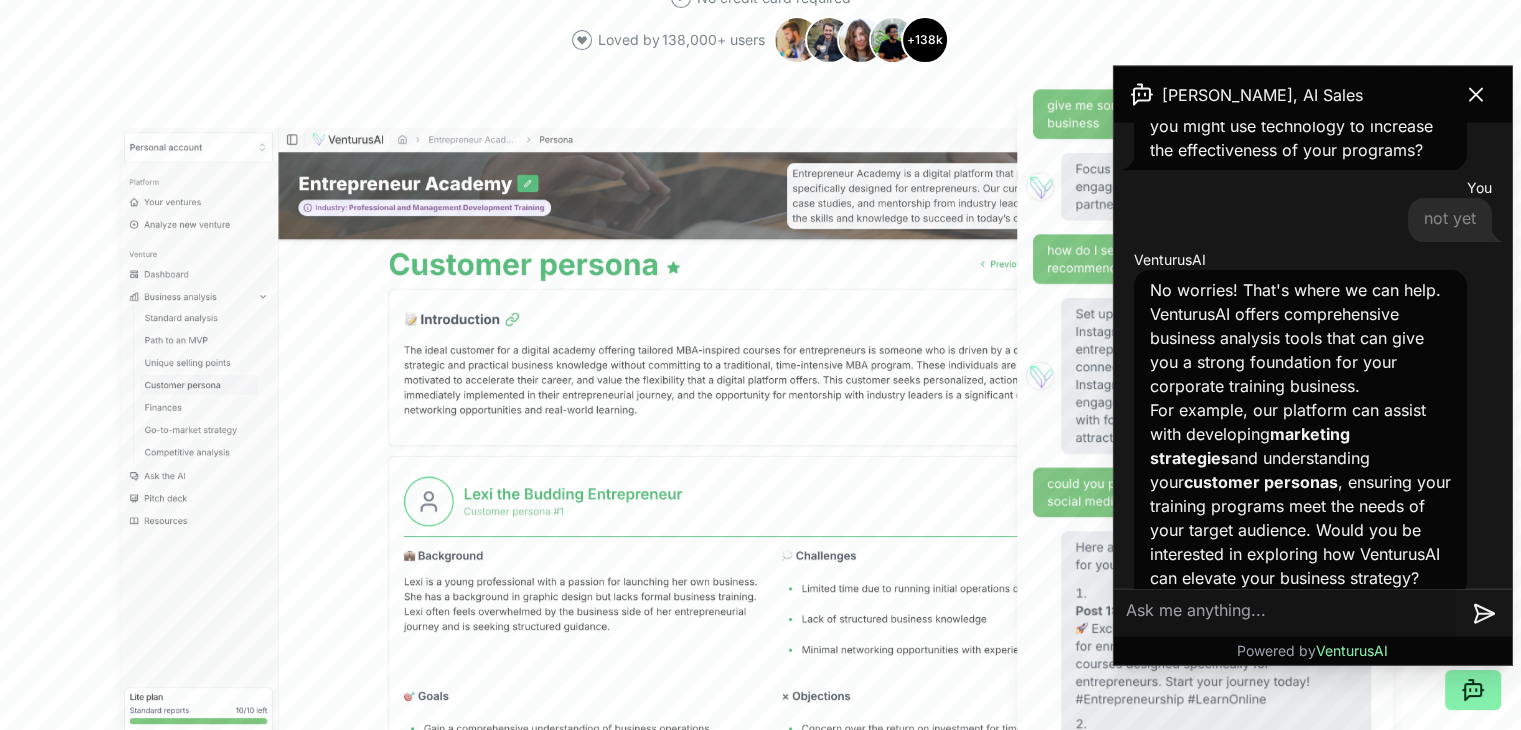 scroll, scrollTop: 829, scrollLeft: 0, axis: vertical 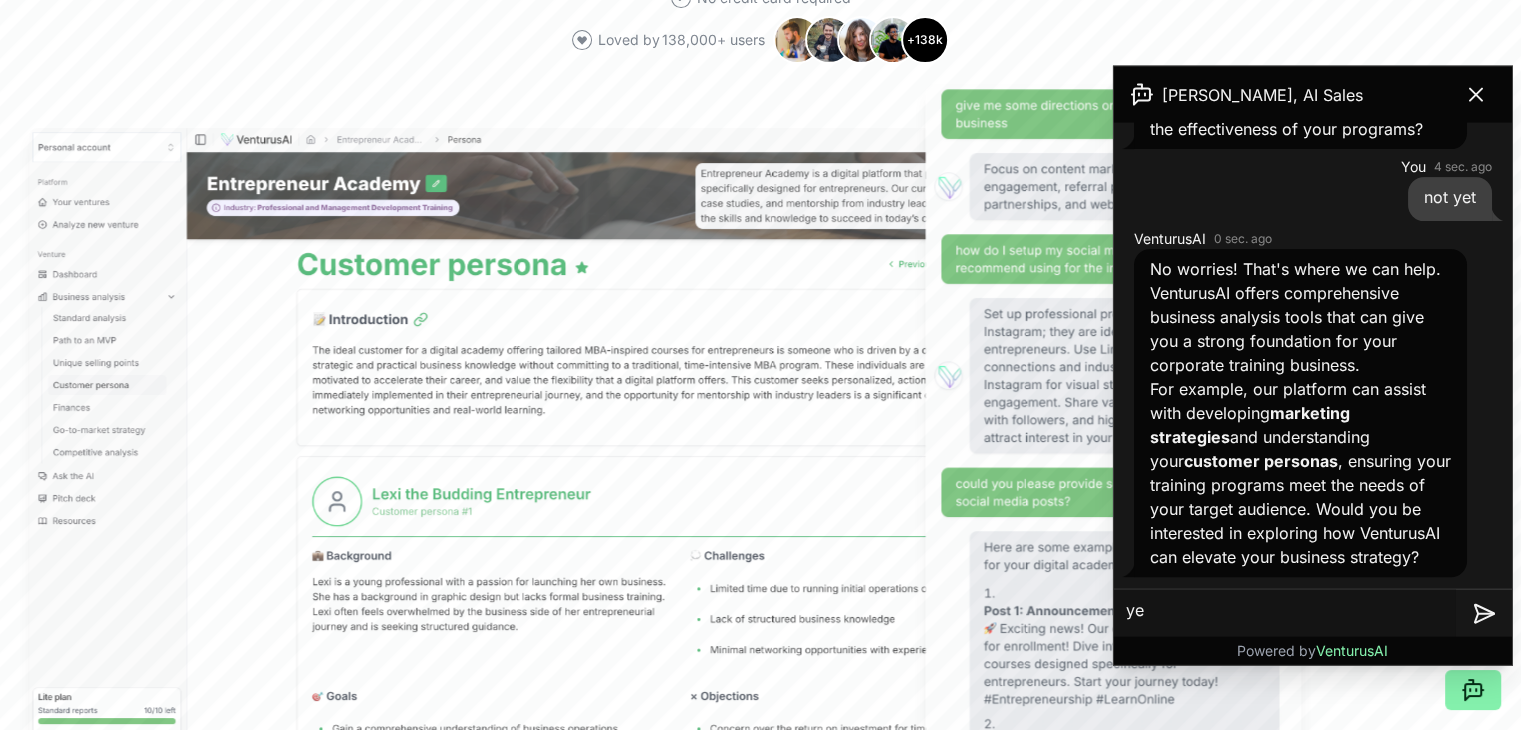 type on "yes" 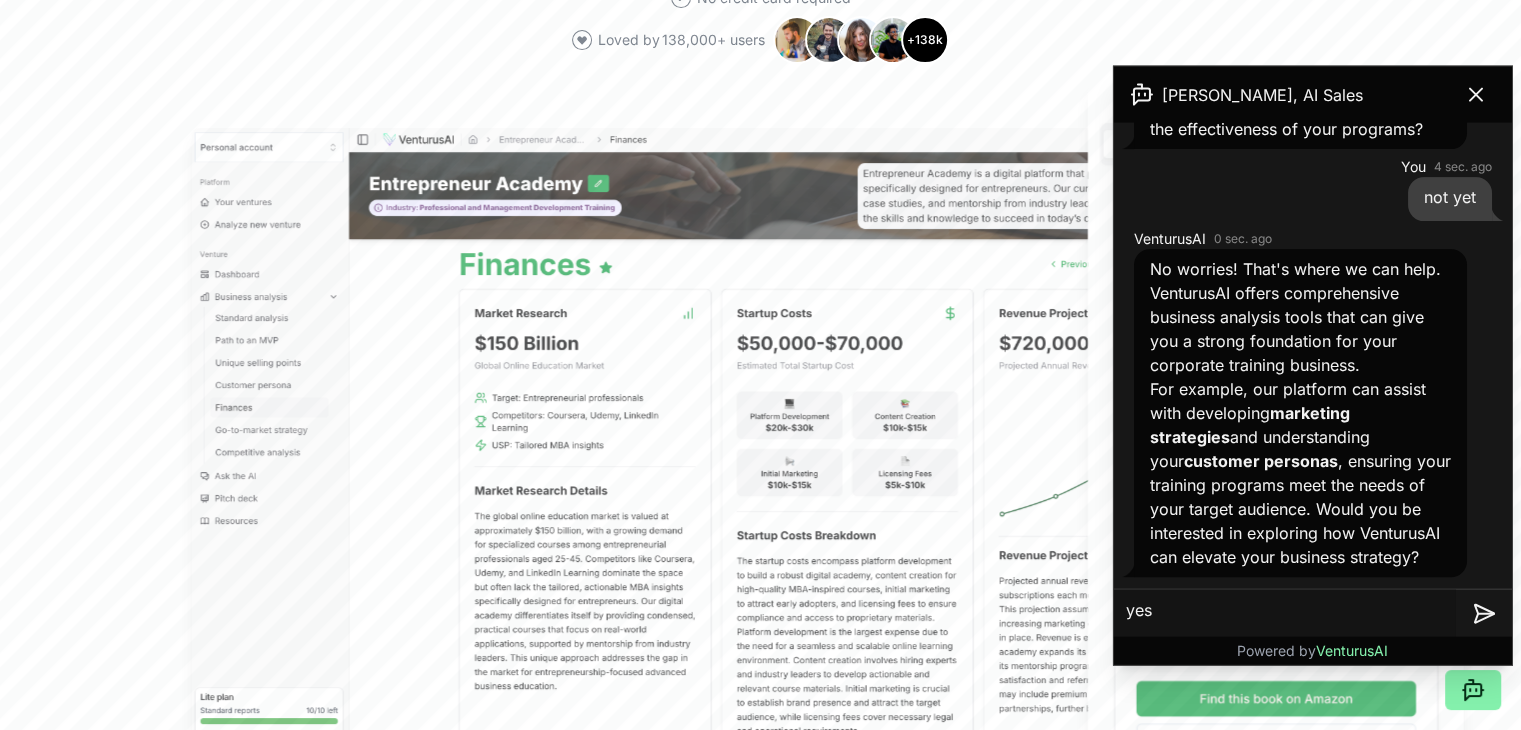 type 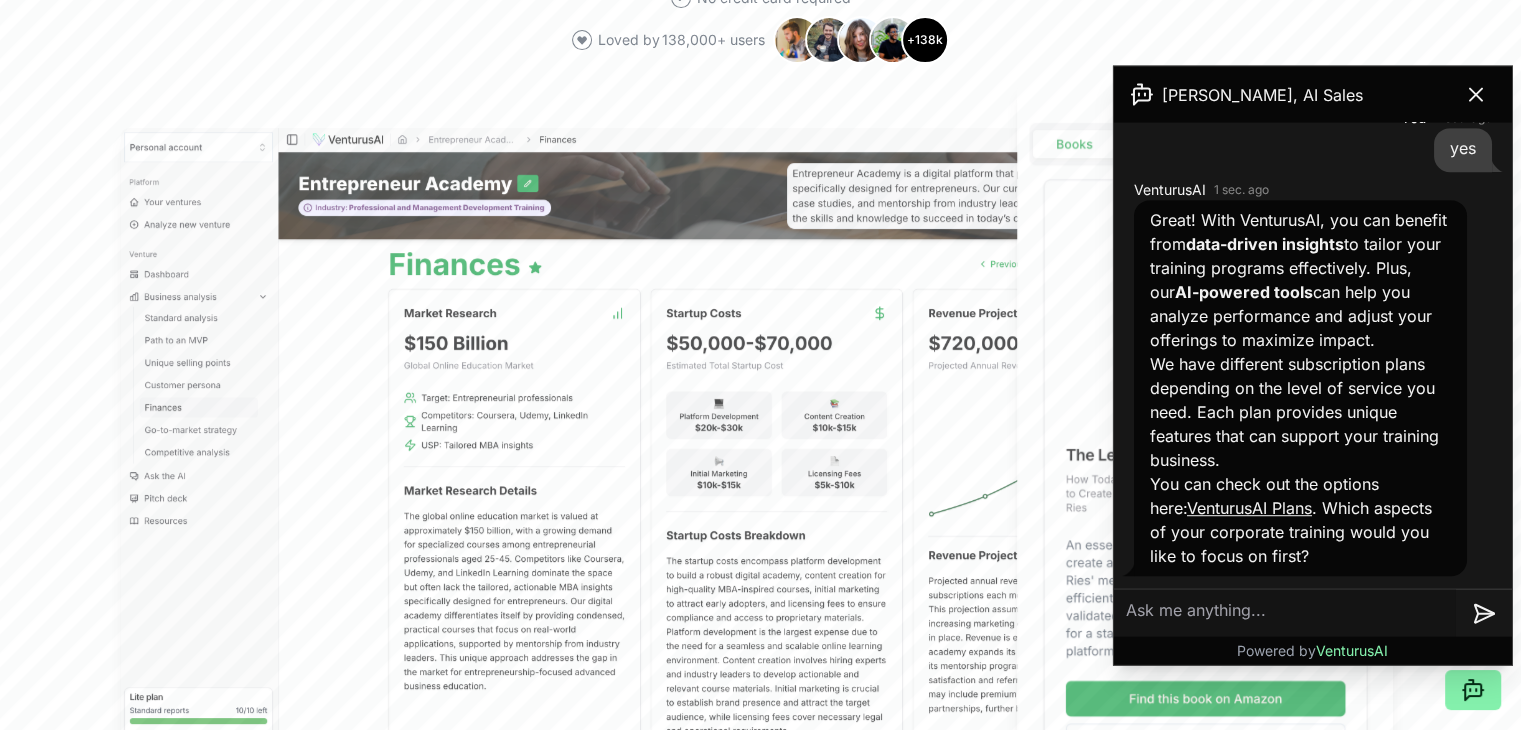 scroll, scrollTop: 1329, scrollLeft: 0, axis: vertical 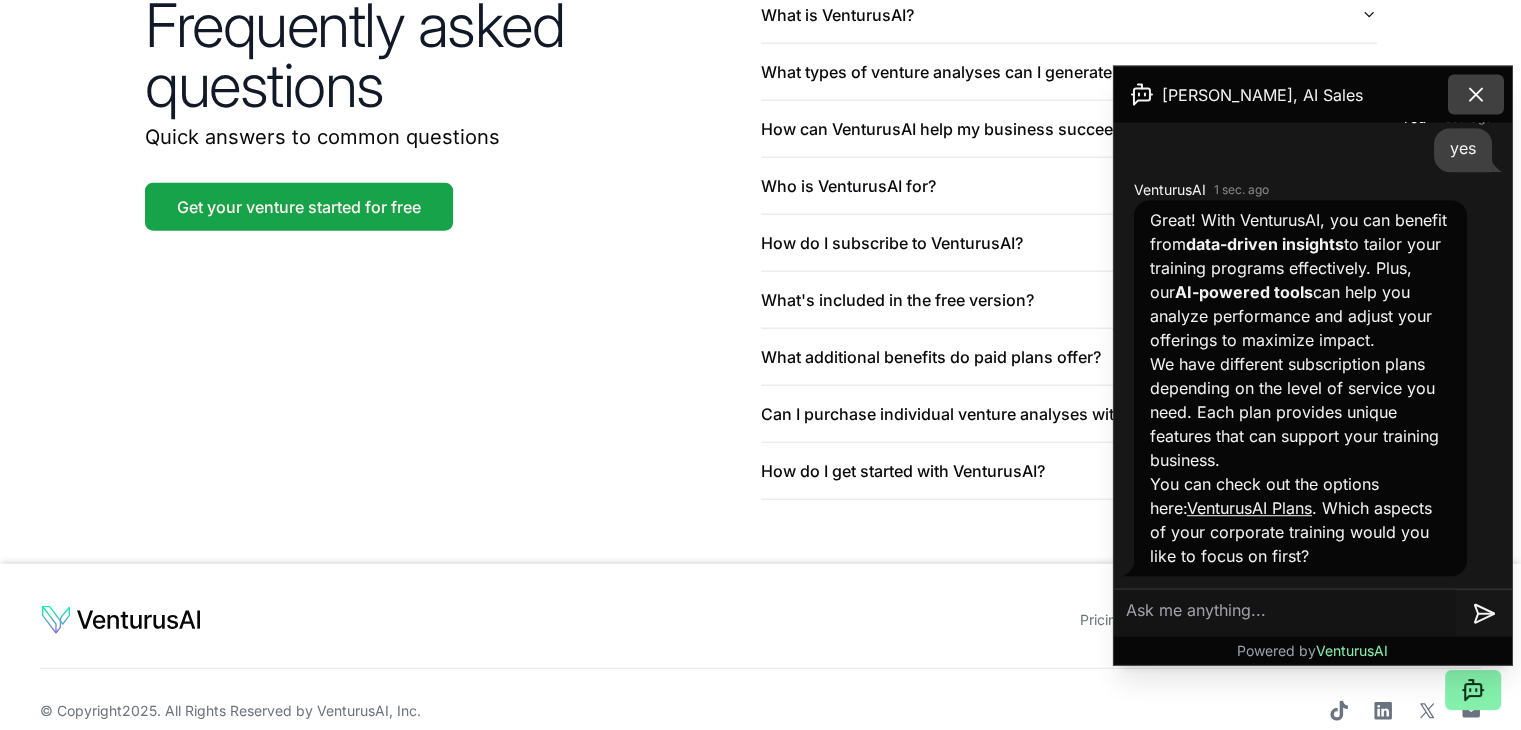 click 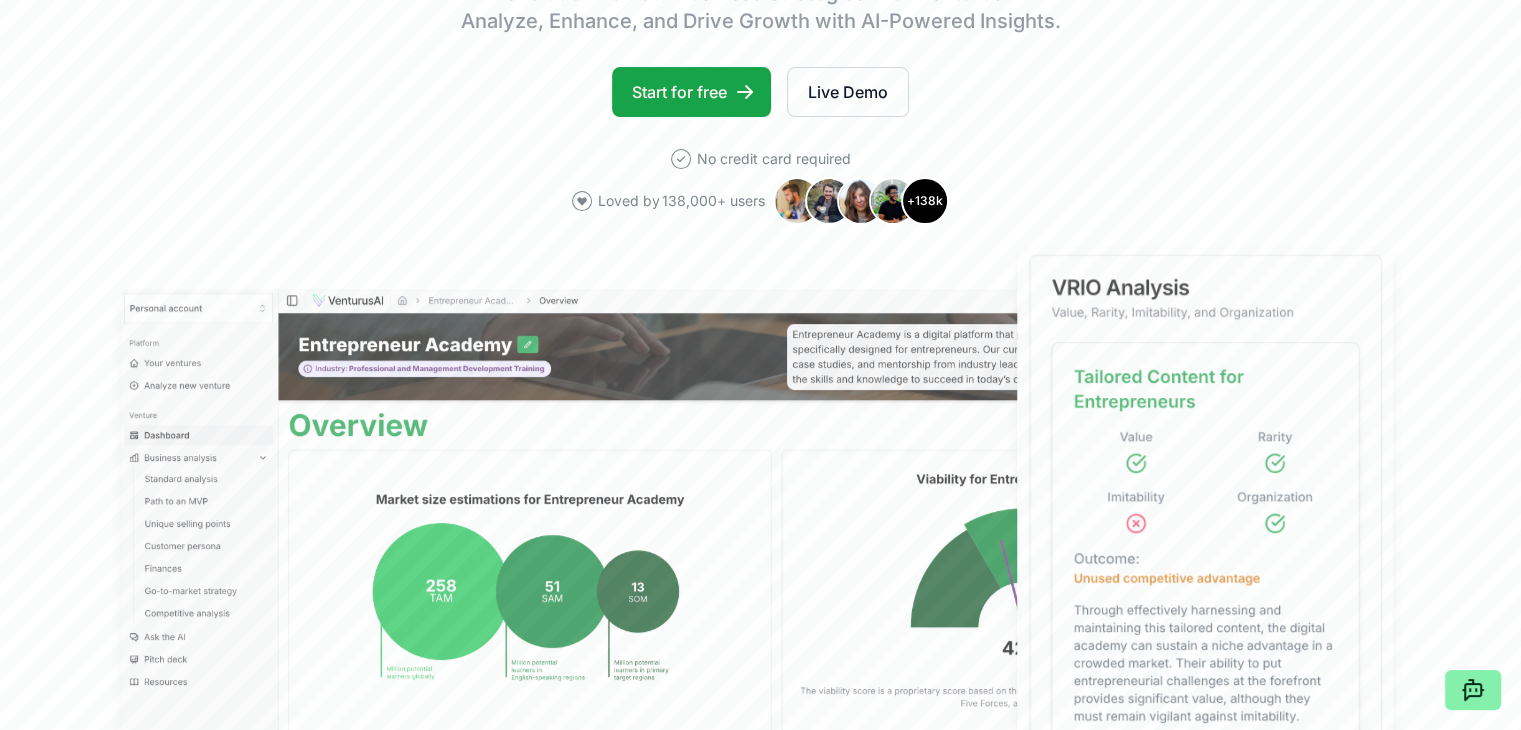 scroll, scrollTop: 0, scrollLeft: 0, axis: both 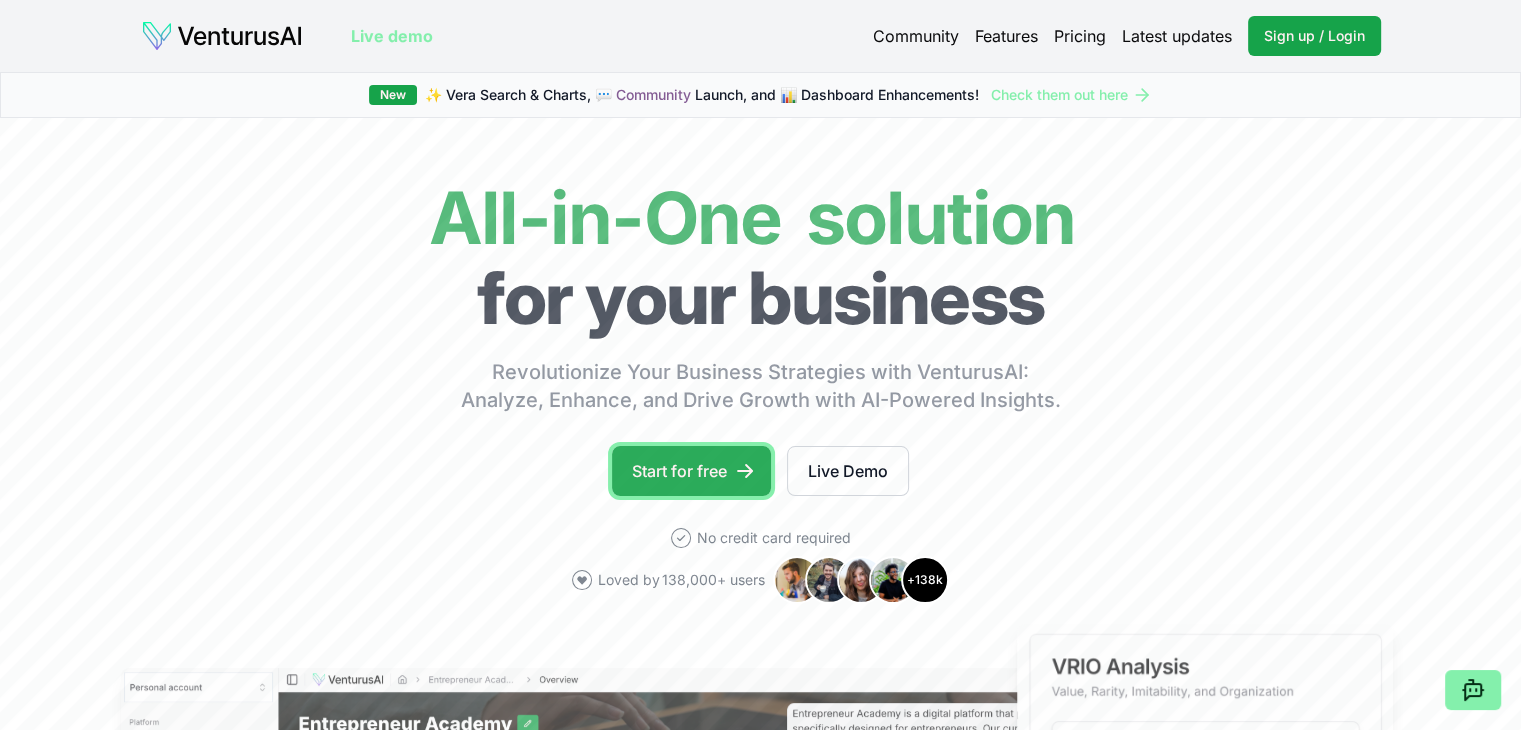 click on "Start for free" at bounding box center [691, 471] 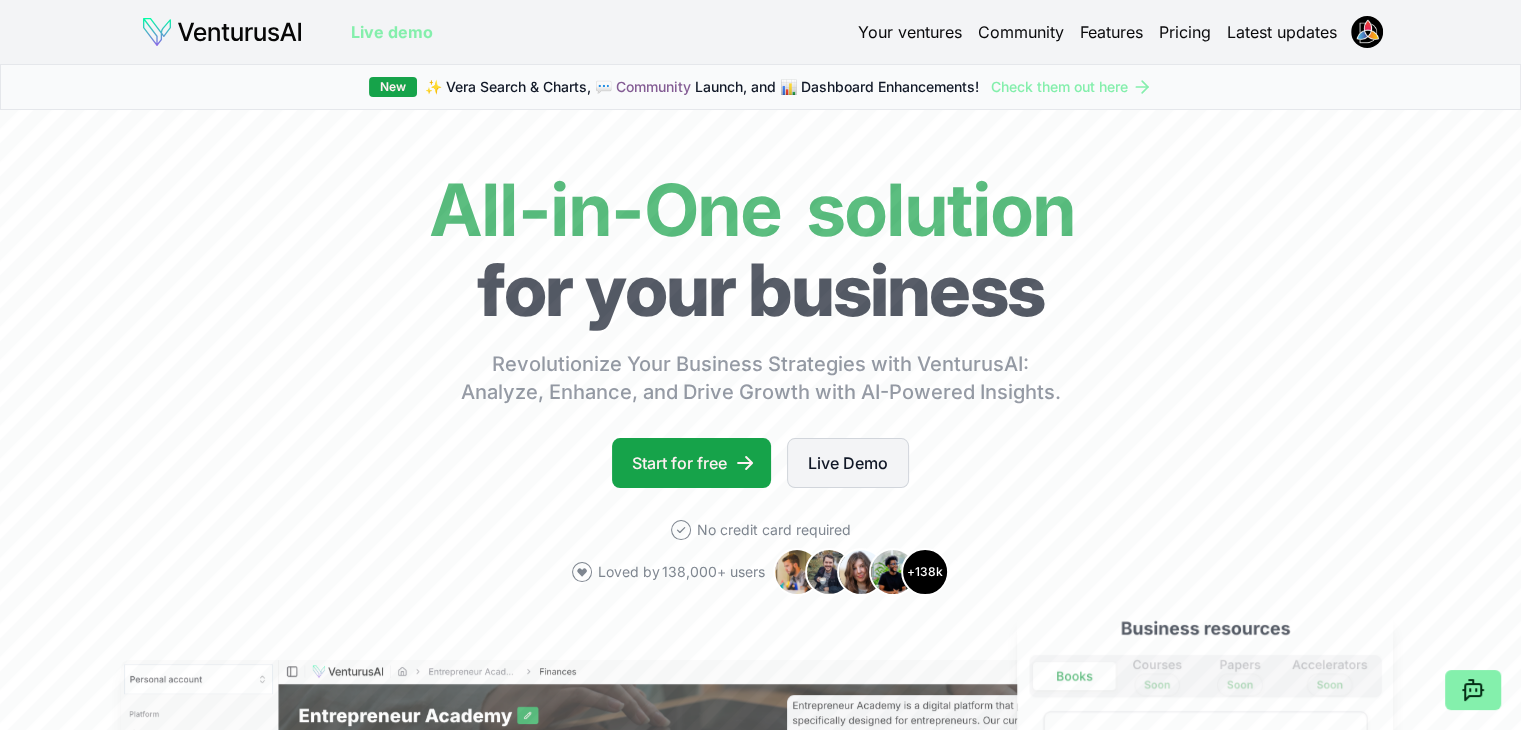 scroll, scrollTop: 244, scrollLeft: 0, axis: vertical 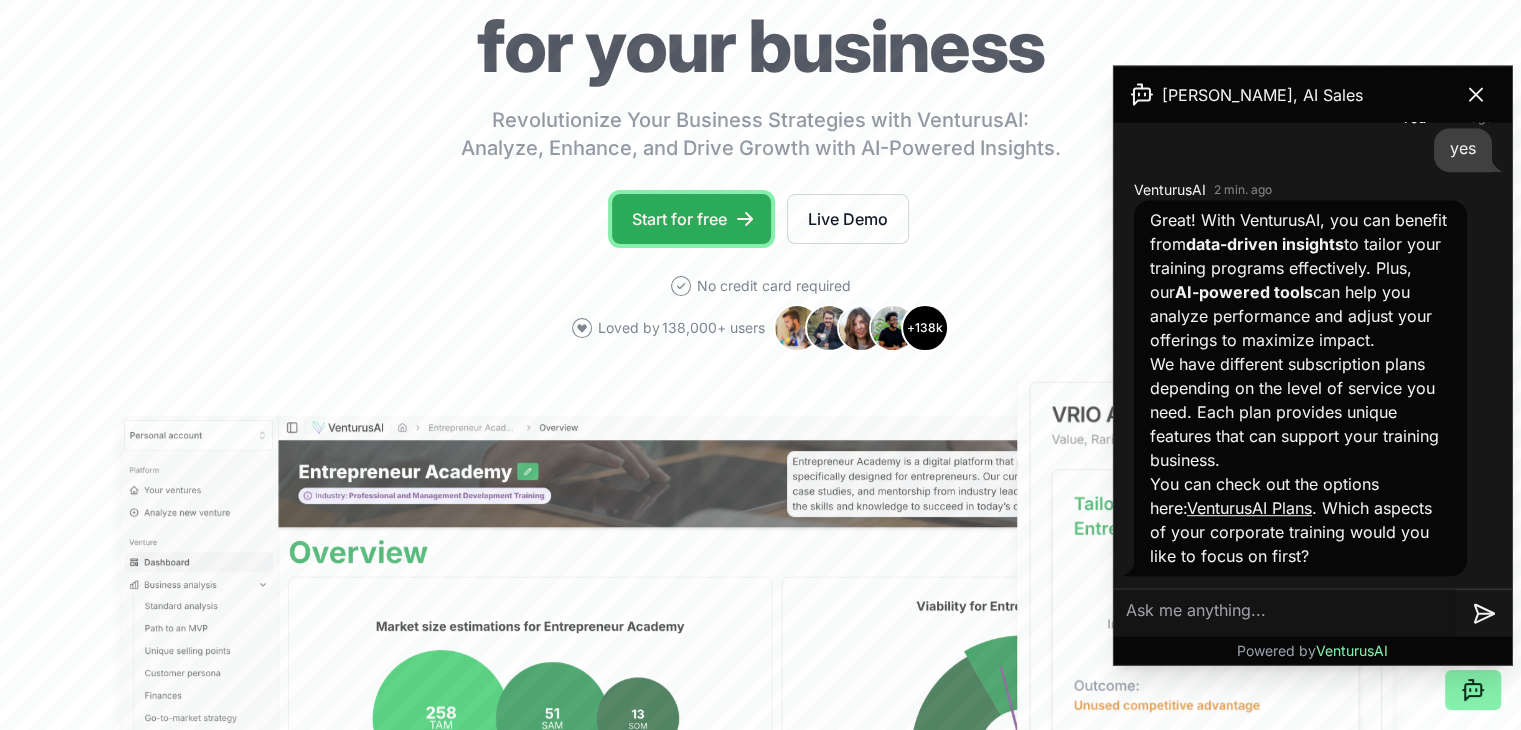 click on "Start for free" at bounding box center [691, 219] 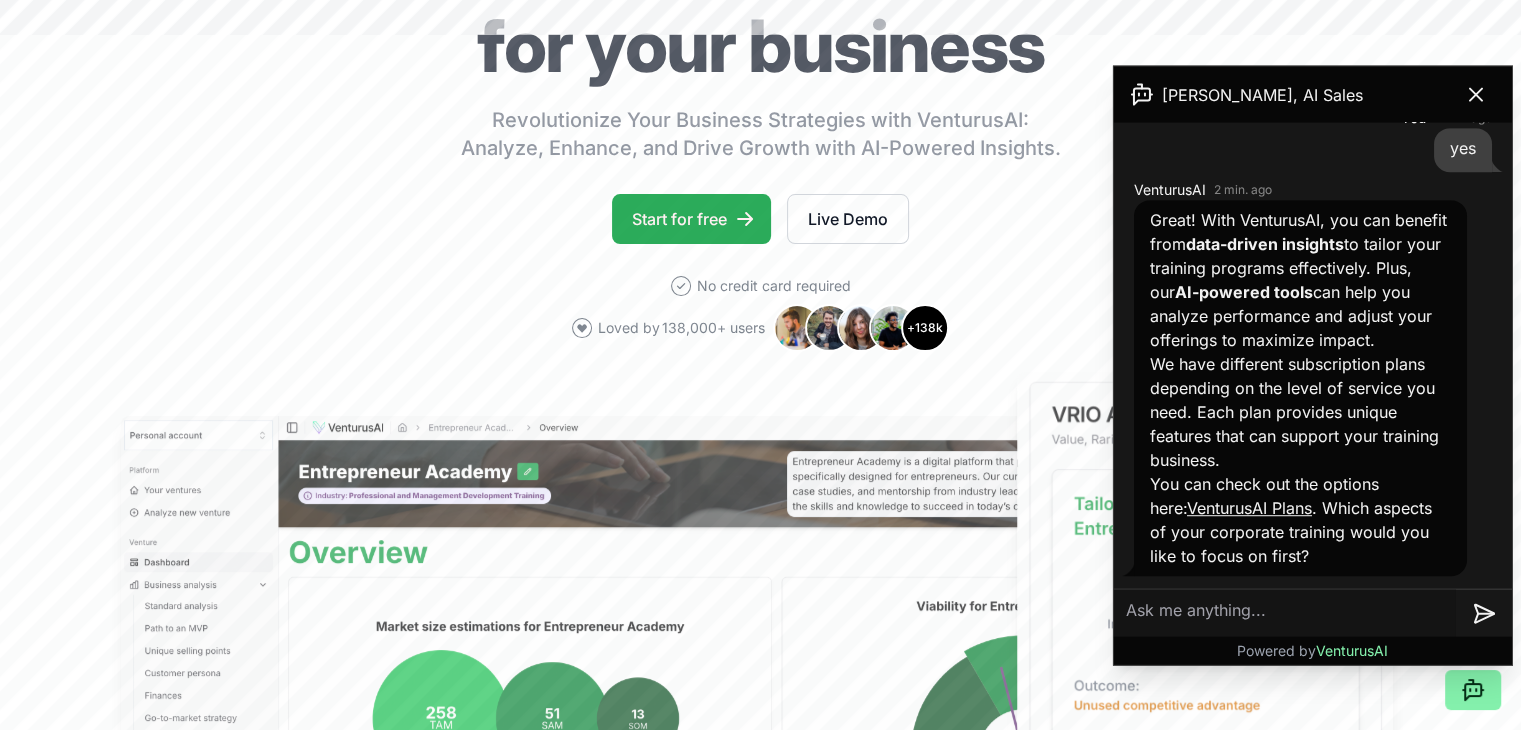 scroll, scrollTop: 0, scrollLeft: 0, axis: both 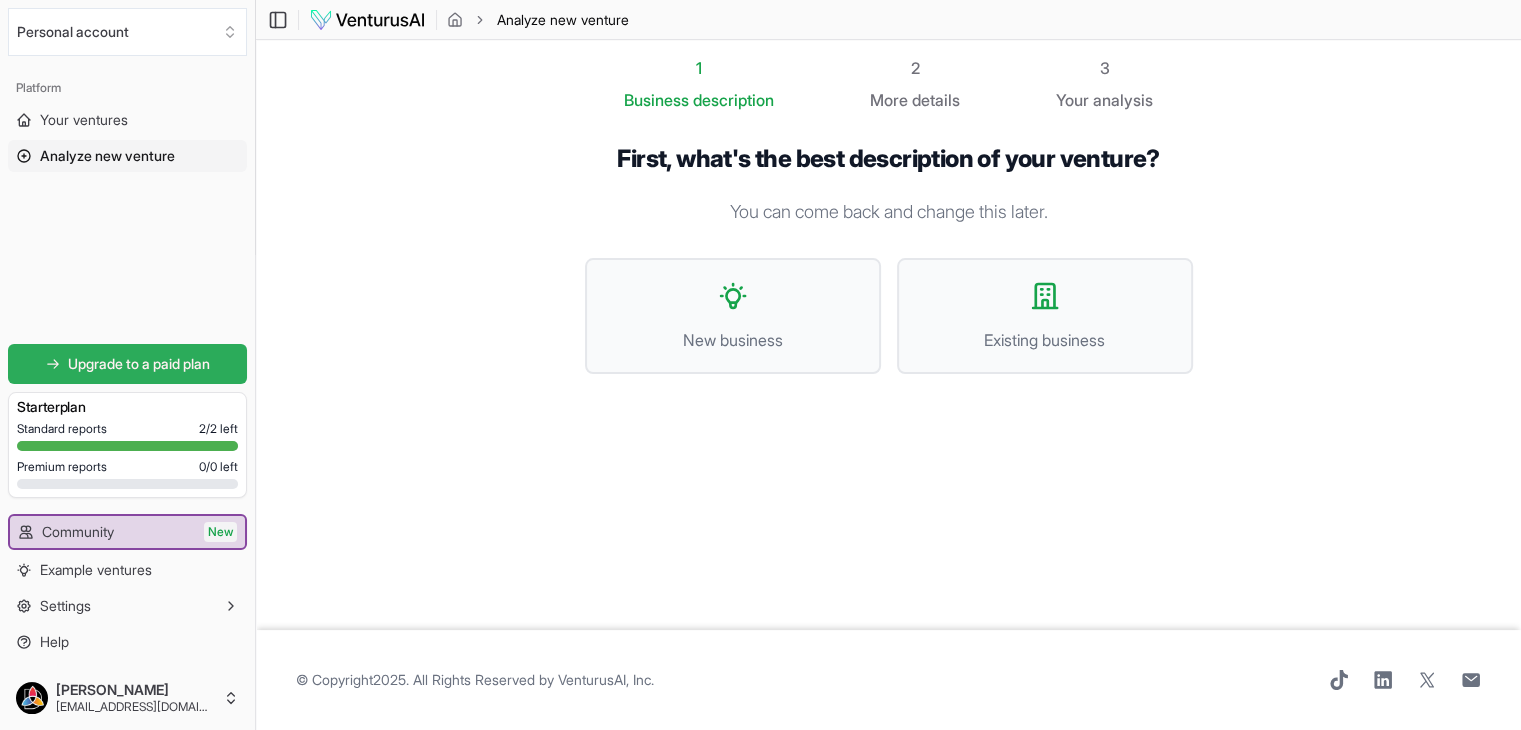 click on "Upgrade to a paid plan" at bounding box center (139, 364) 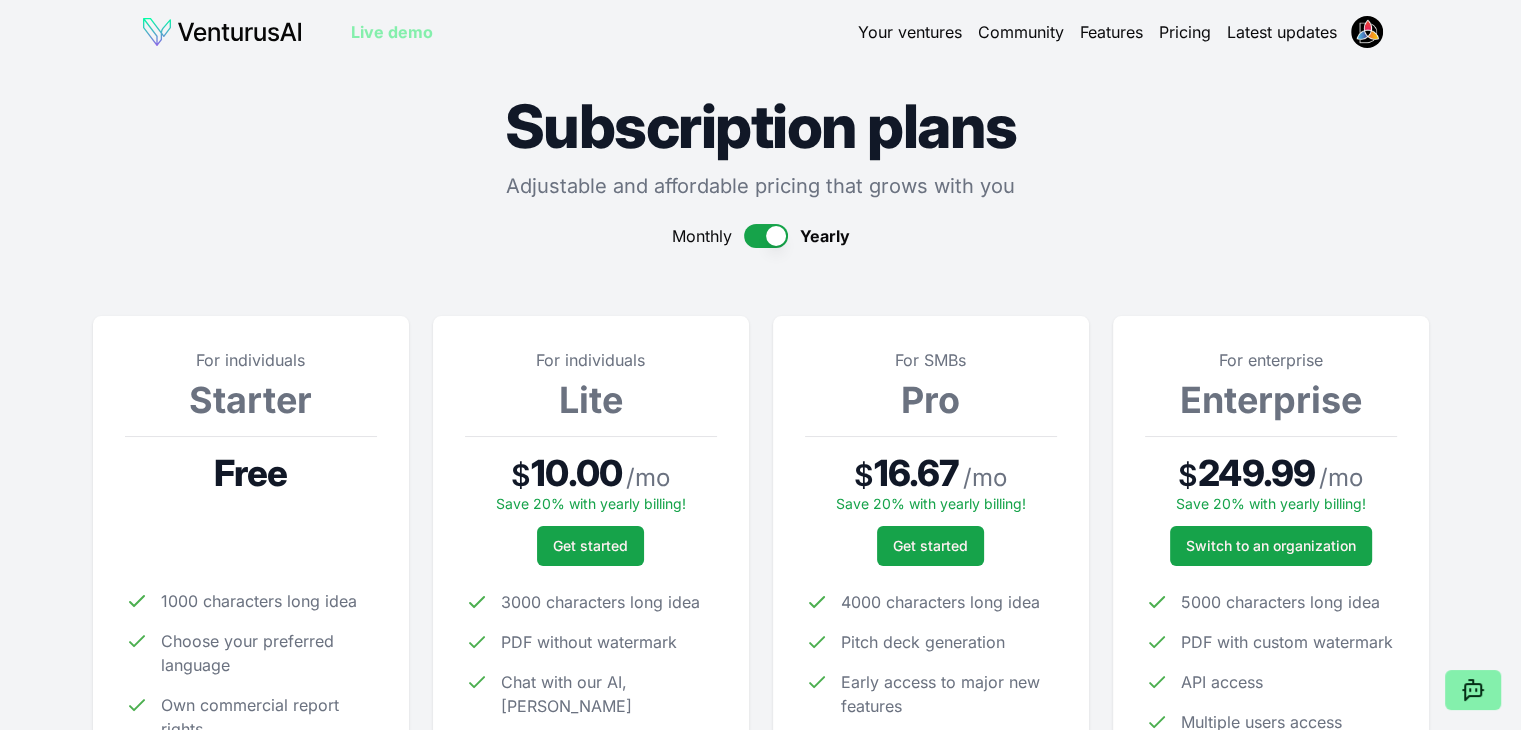 click at bounding box center [766, 236] 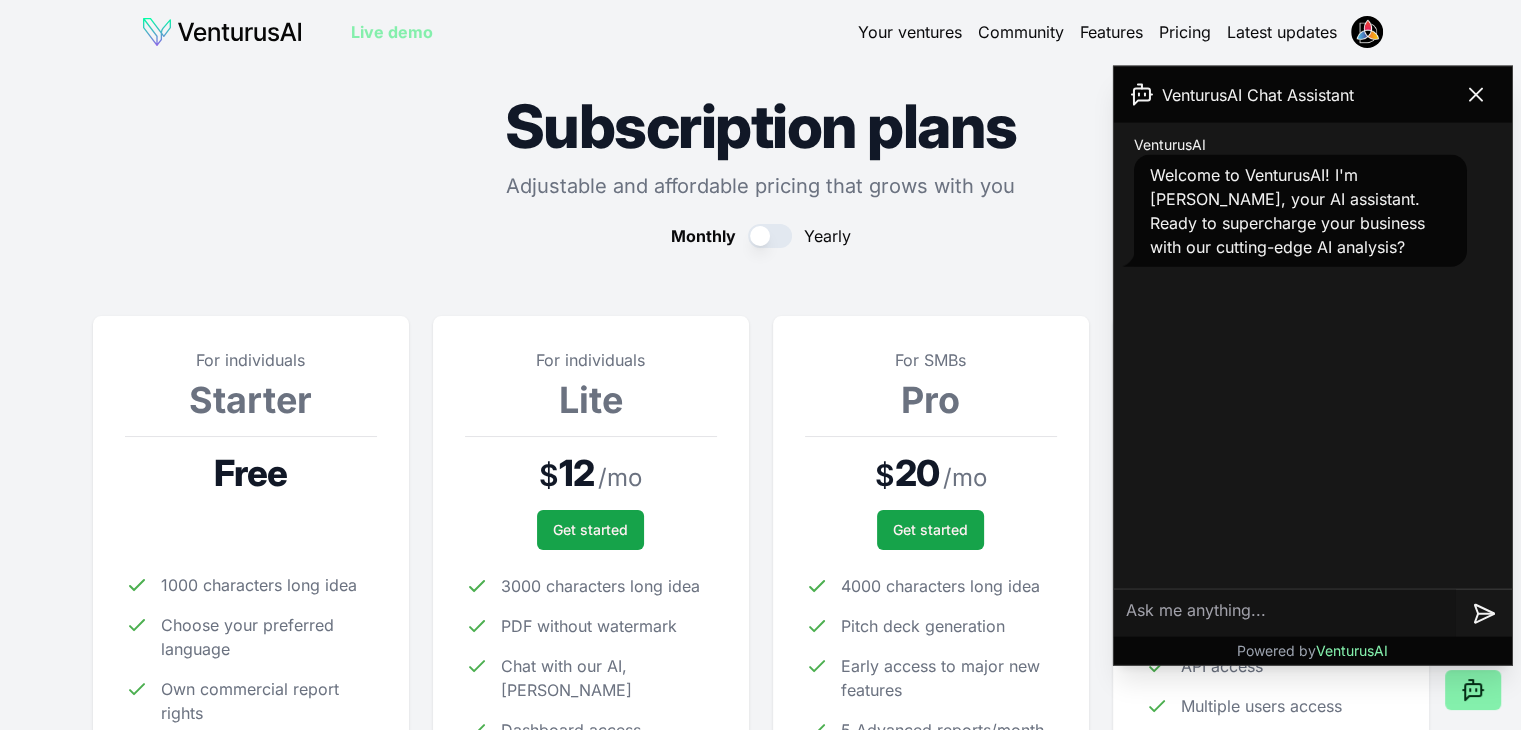 scroll, scrollTop: 192, scrollLeft: 0, axis: vertical 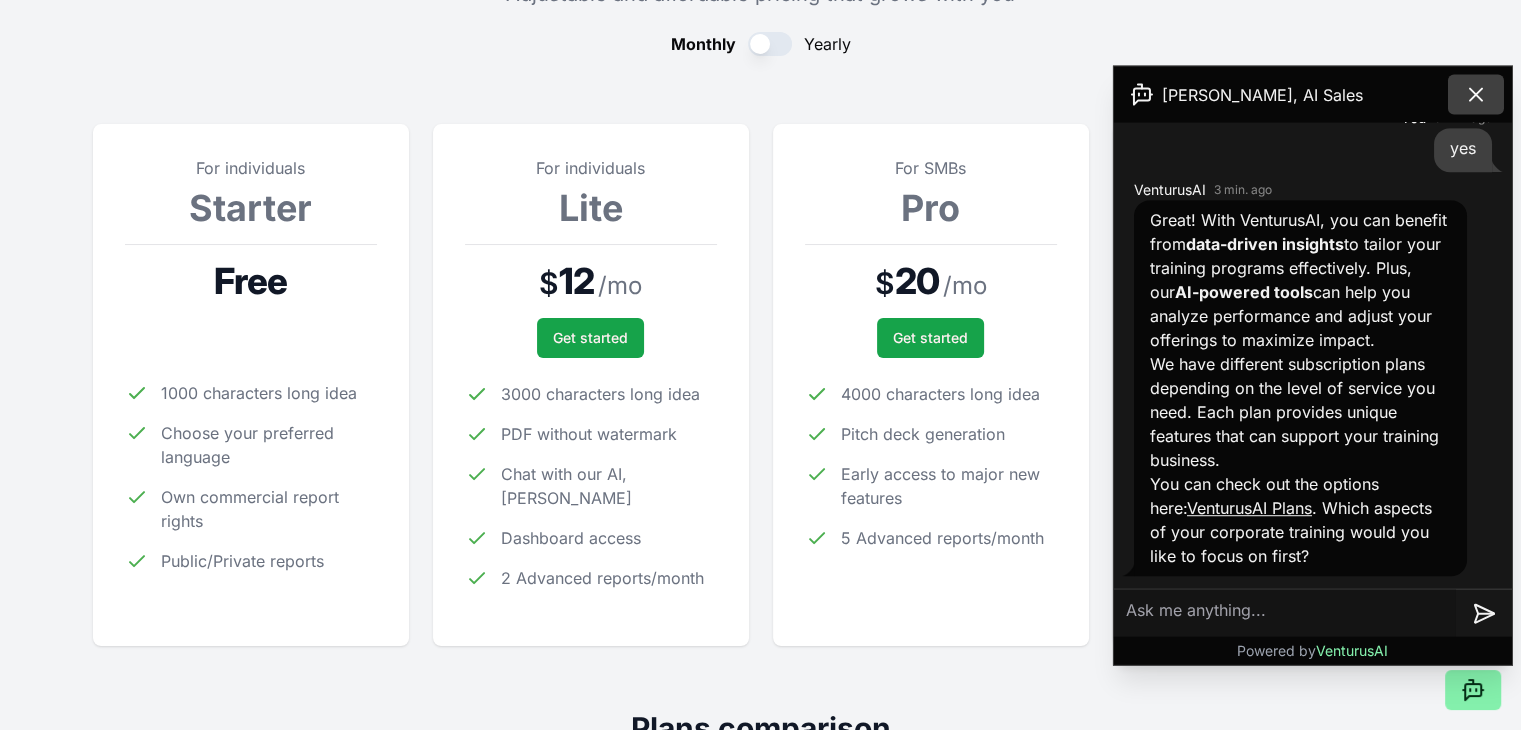 click 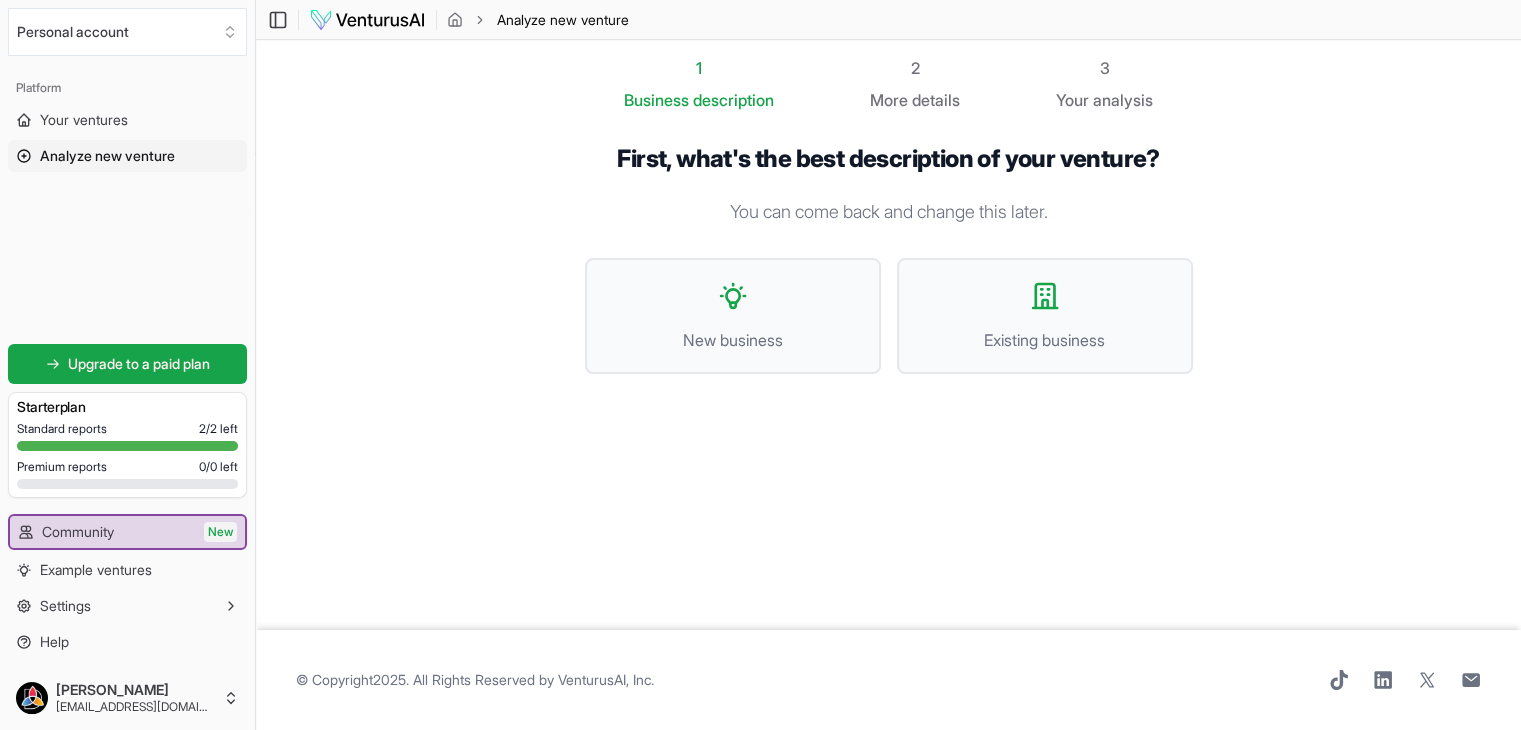 scroll, scrollTop: 0, scrollLeft: 0, axis: both 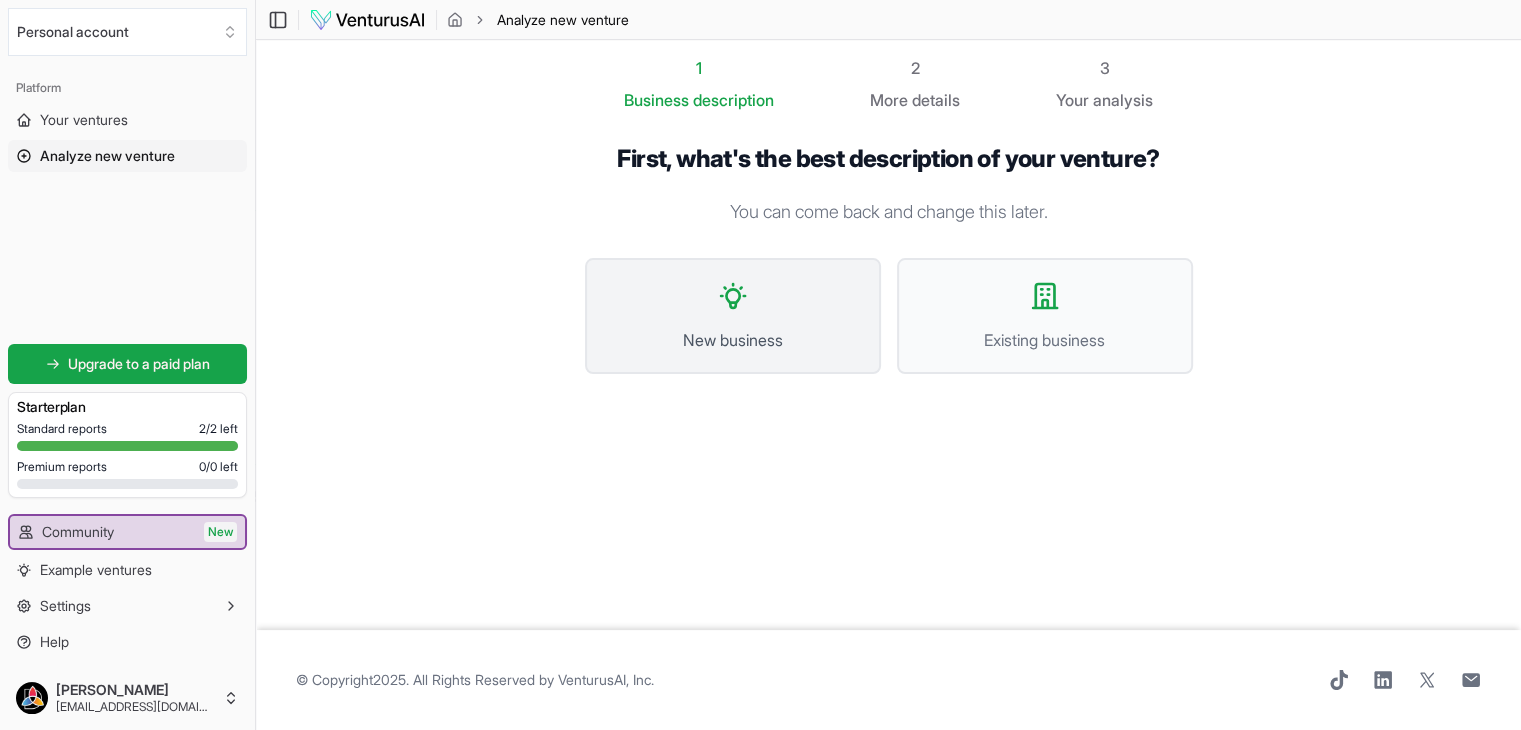 click on "New business" at bounding box center (733, 340) 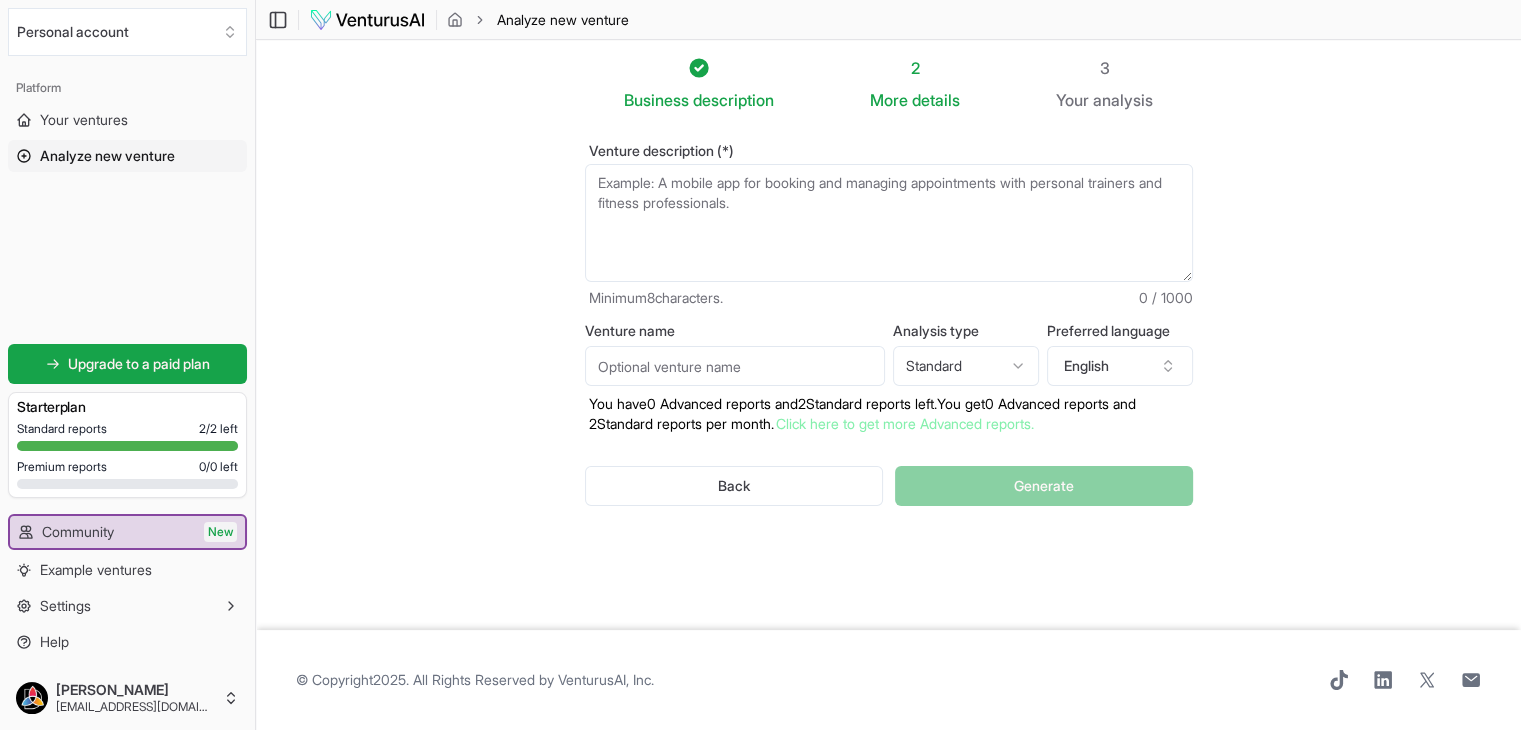 click on "Venture description (*)" at bounding box center [889, 223] 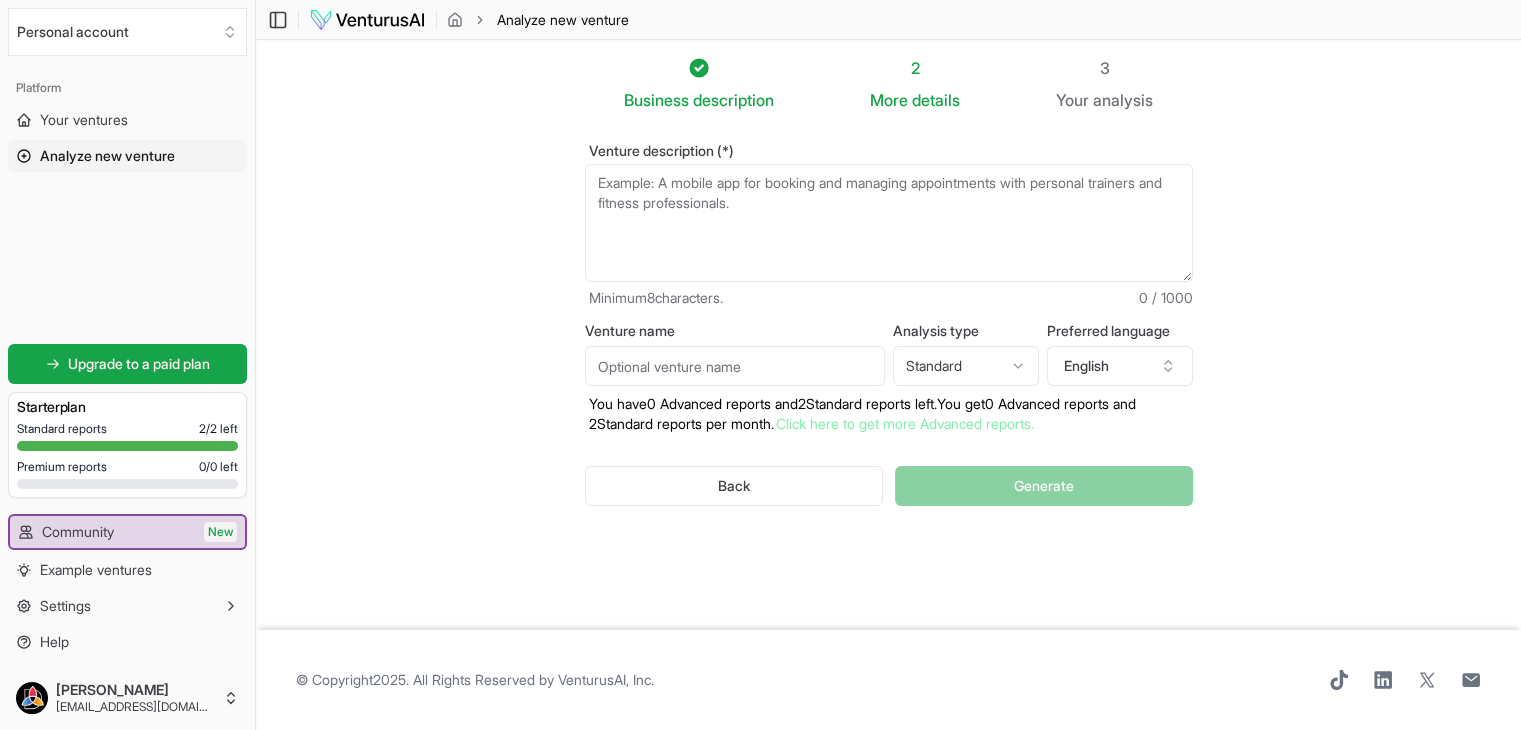 type on "C" 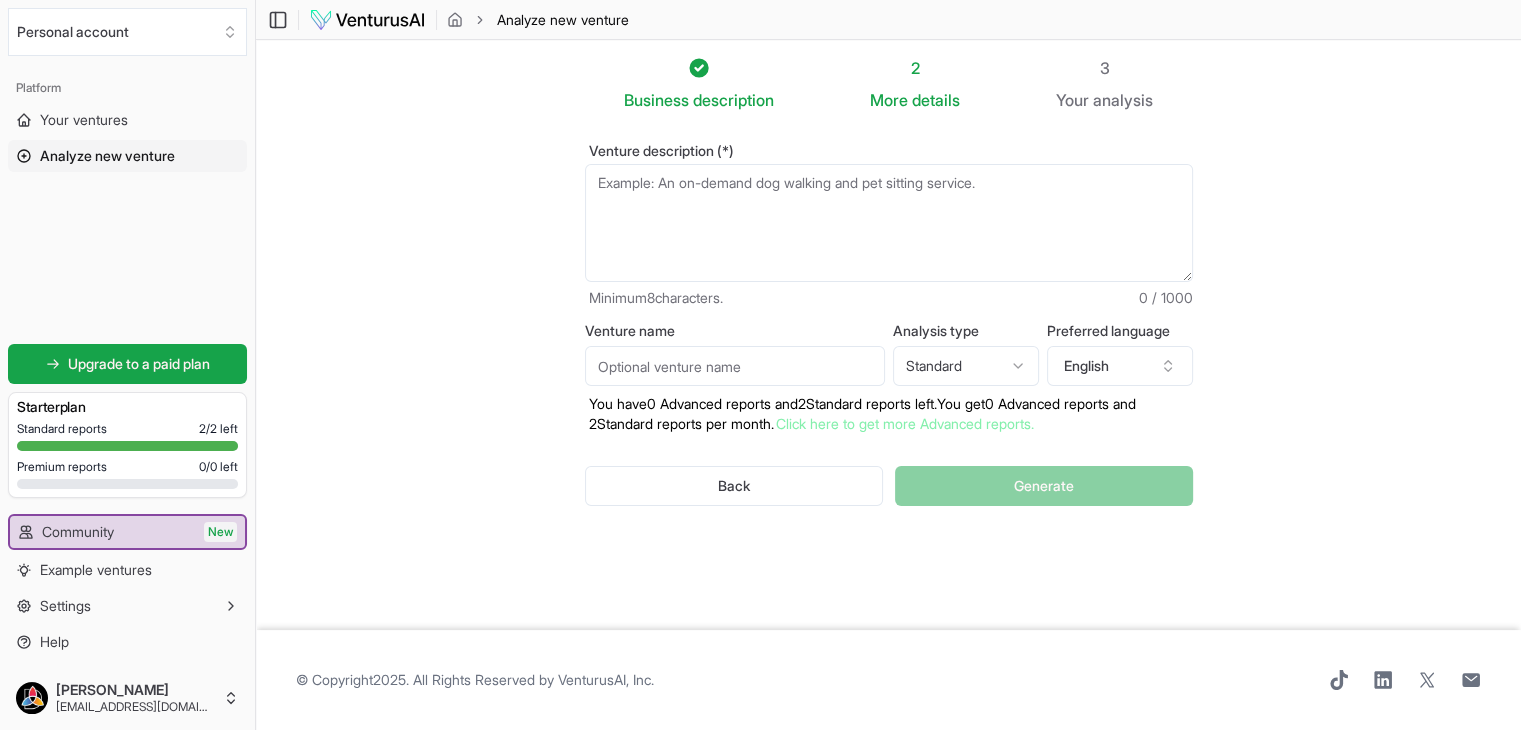 click on "Business   description 2 More   details 3 Your   analysis Venture description (*) Minimum  8  characters. 0 / 1000 Venture name Analysis type Standard Advanced Standard Preferred language English You have  0   Advanced reports   and  2  Standard reports left.  Y ou get  0   Advanced reports and   2  Standard reports per month. Click here to get more Advanced reports. Back Generate" at bounding box center (888, 335) 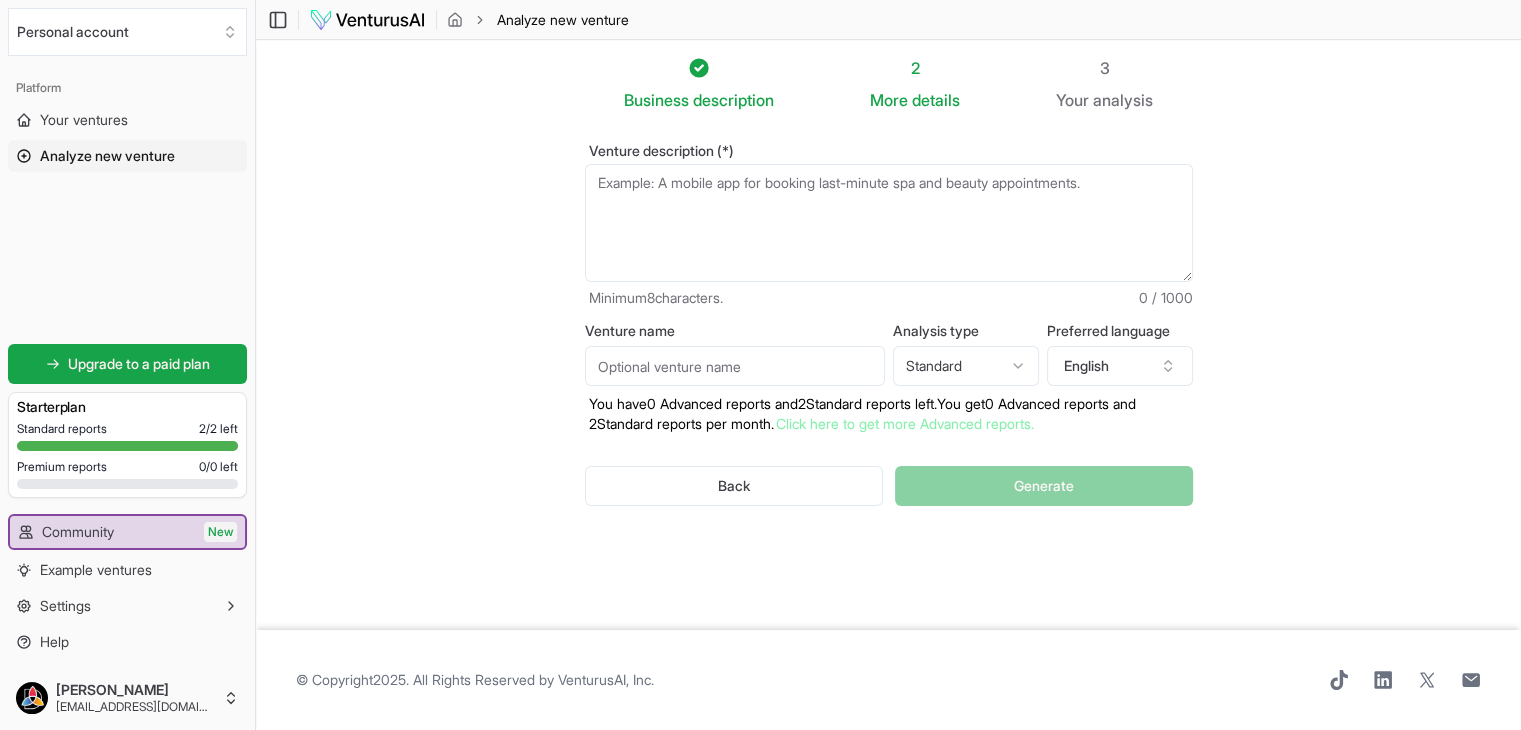 type on "c" 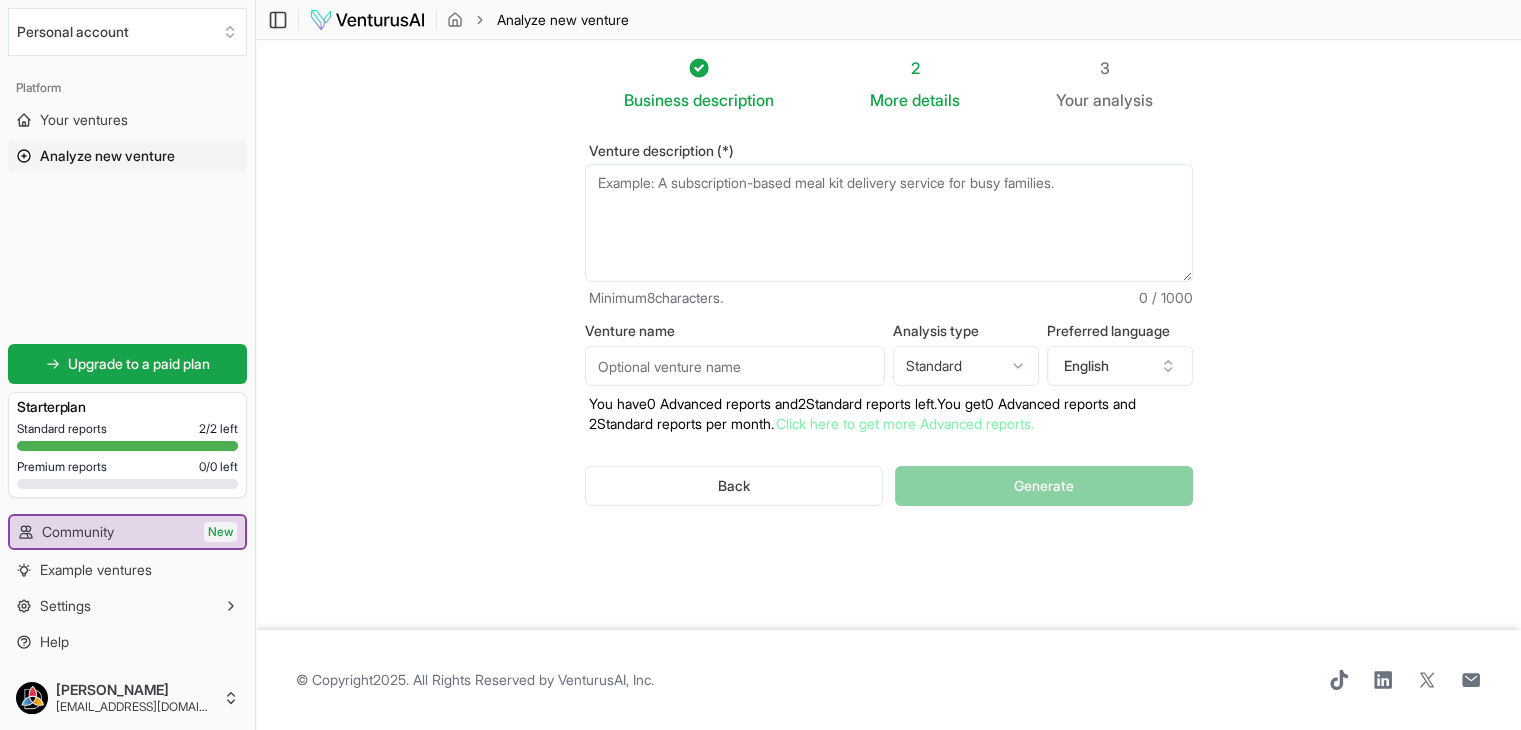 type on "c" 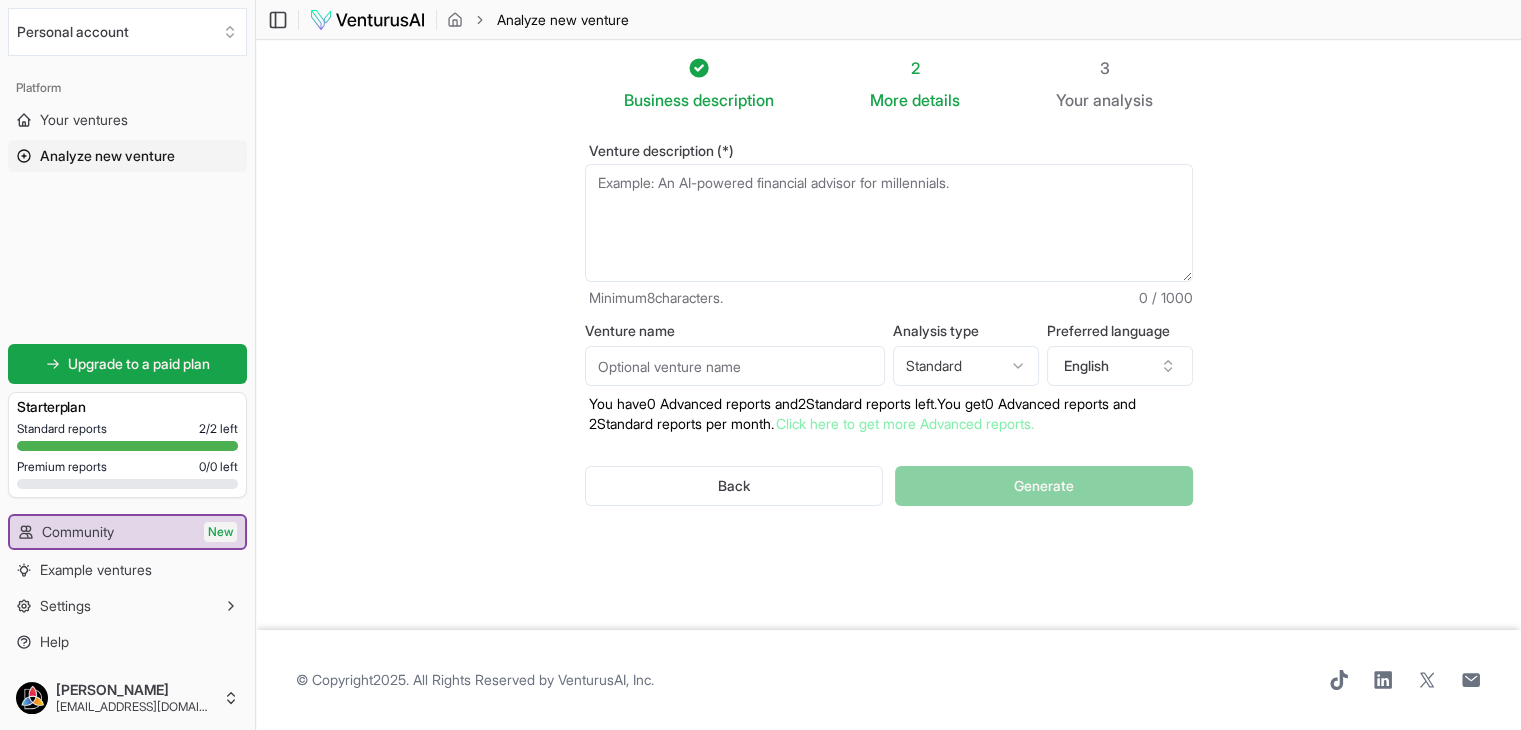 drag, startPoint x: 985, startPoint y: 187, endPoint x: 605, endPoint y: 197, distance: 380.13156 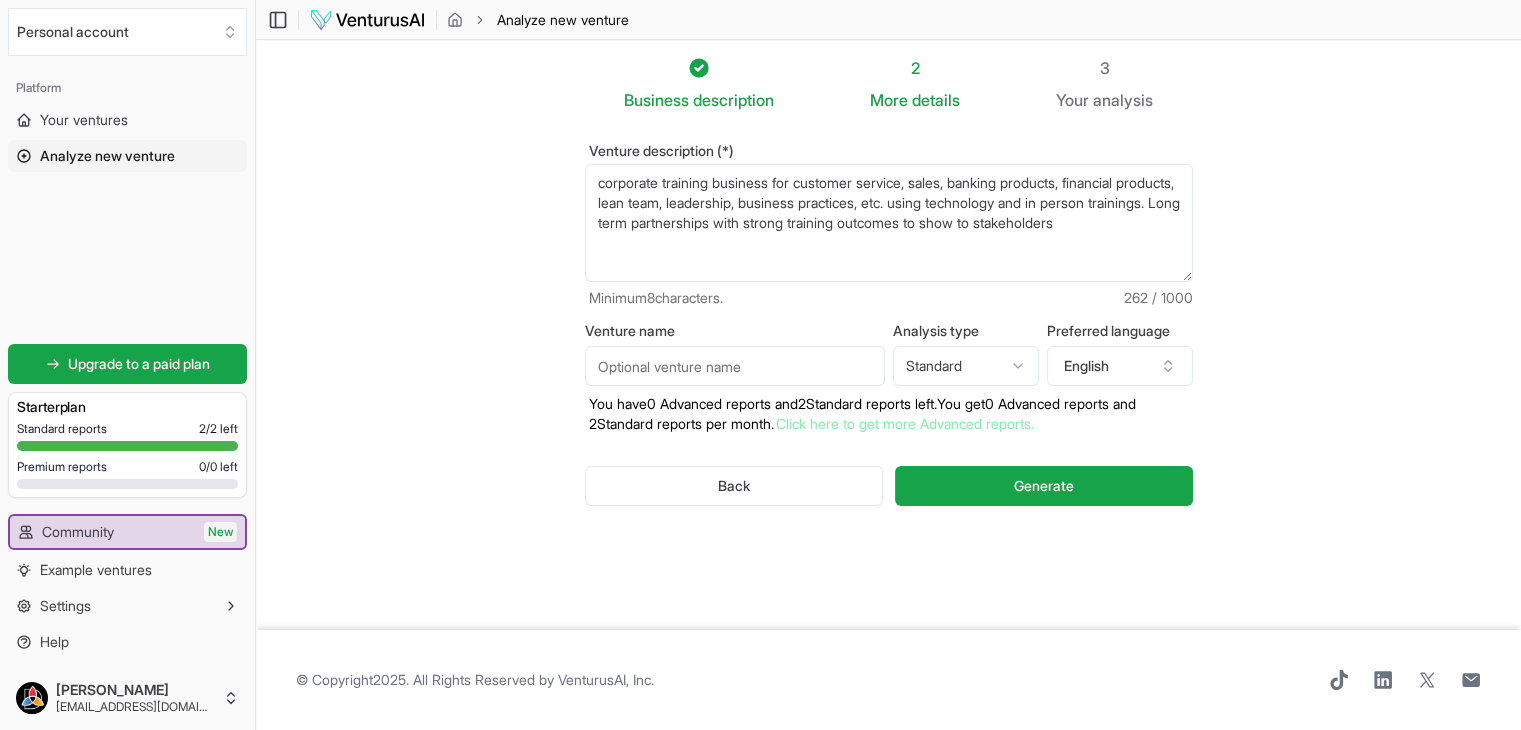 type on "corporate training business for customer service, sales, banking products, financial products, lean team, leadership, business practices, etc. using technology and in person trainings. Long term partnerships with strong training outcomes to show to stakeholders" 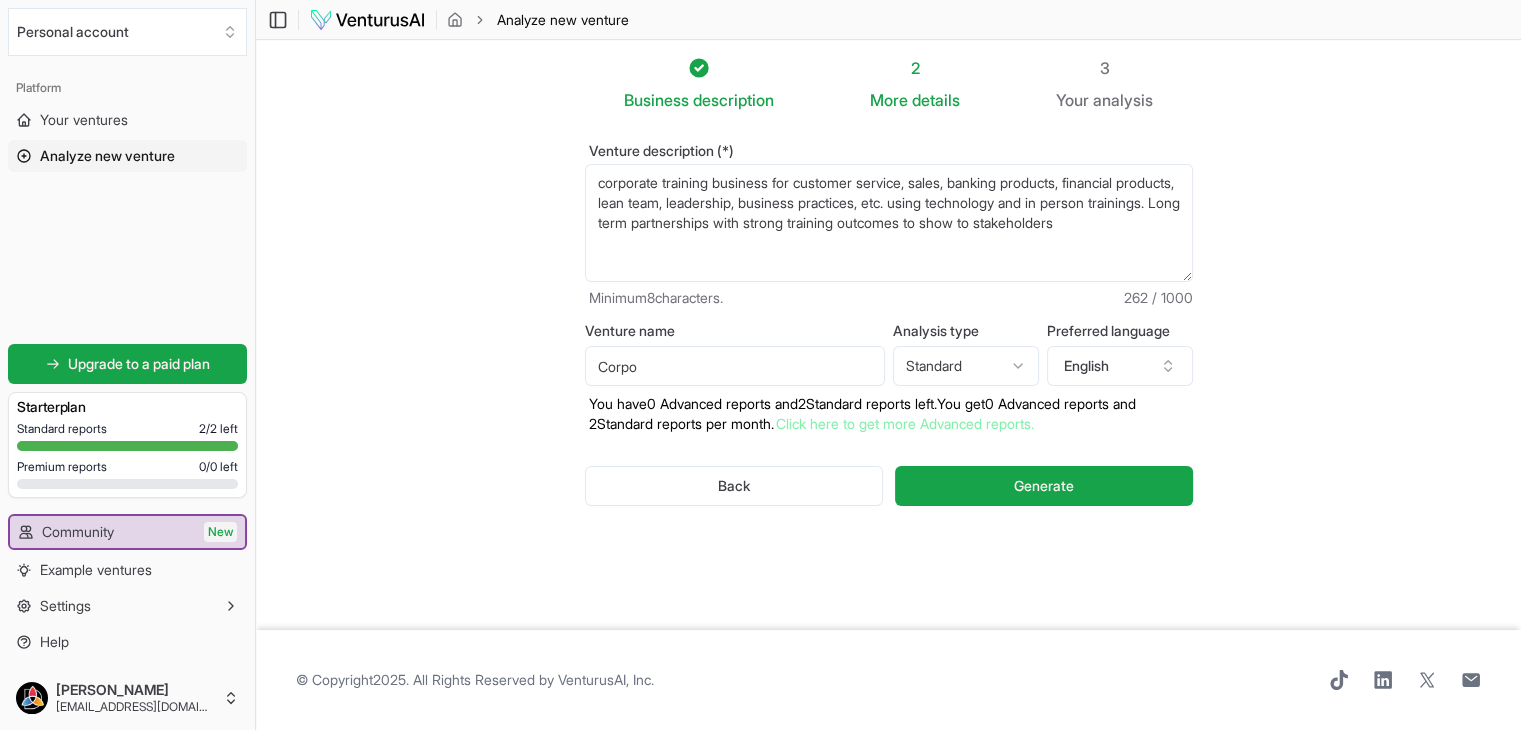 type on "Corpor" 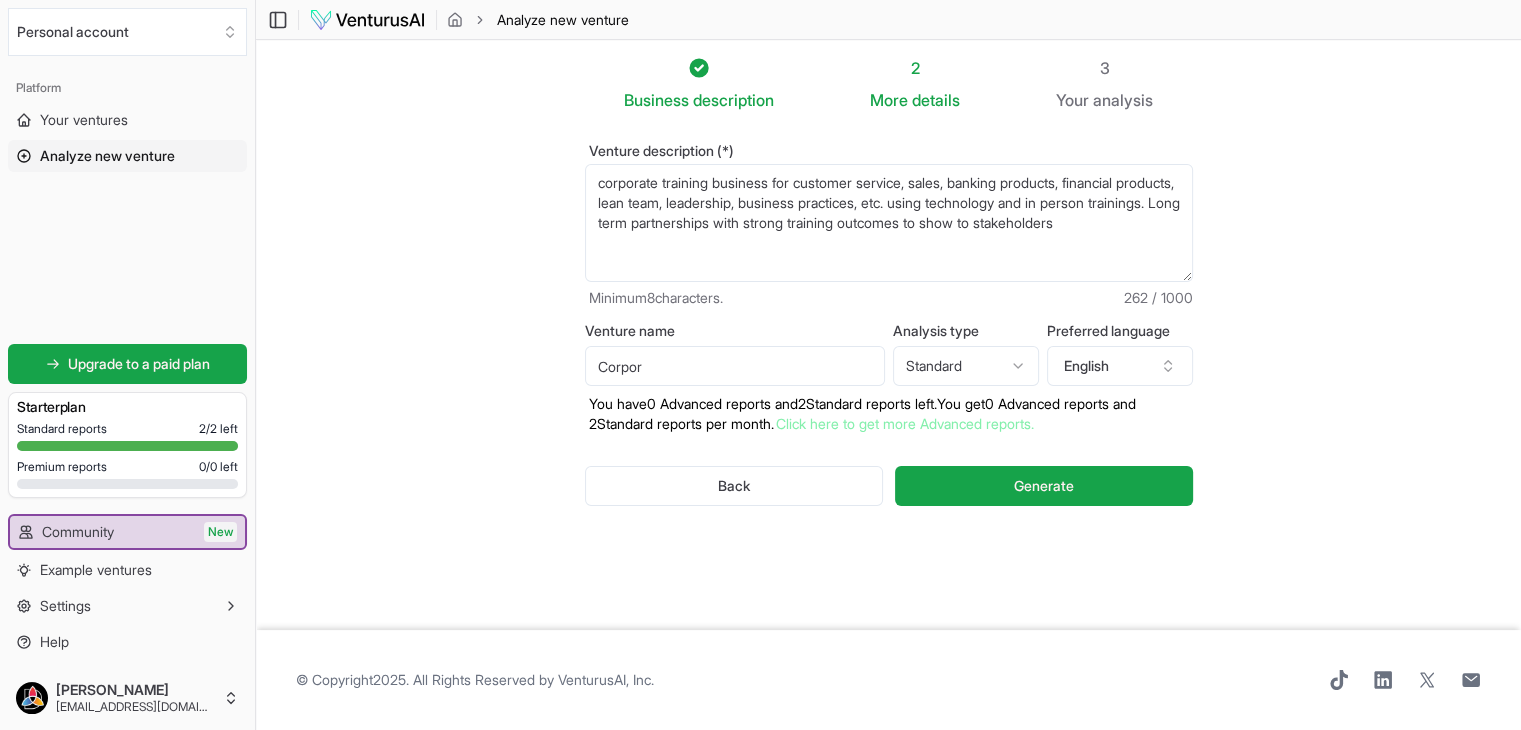 type 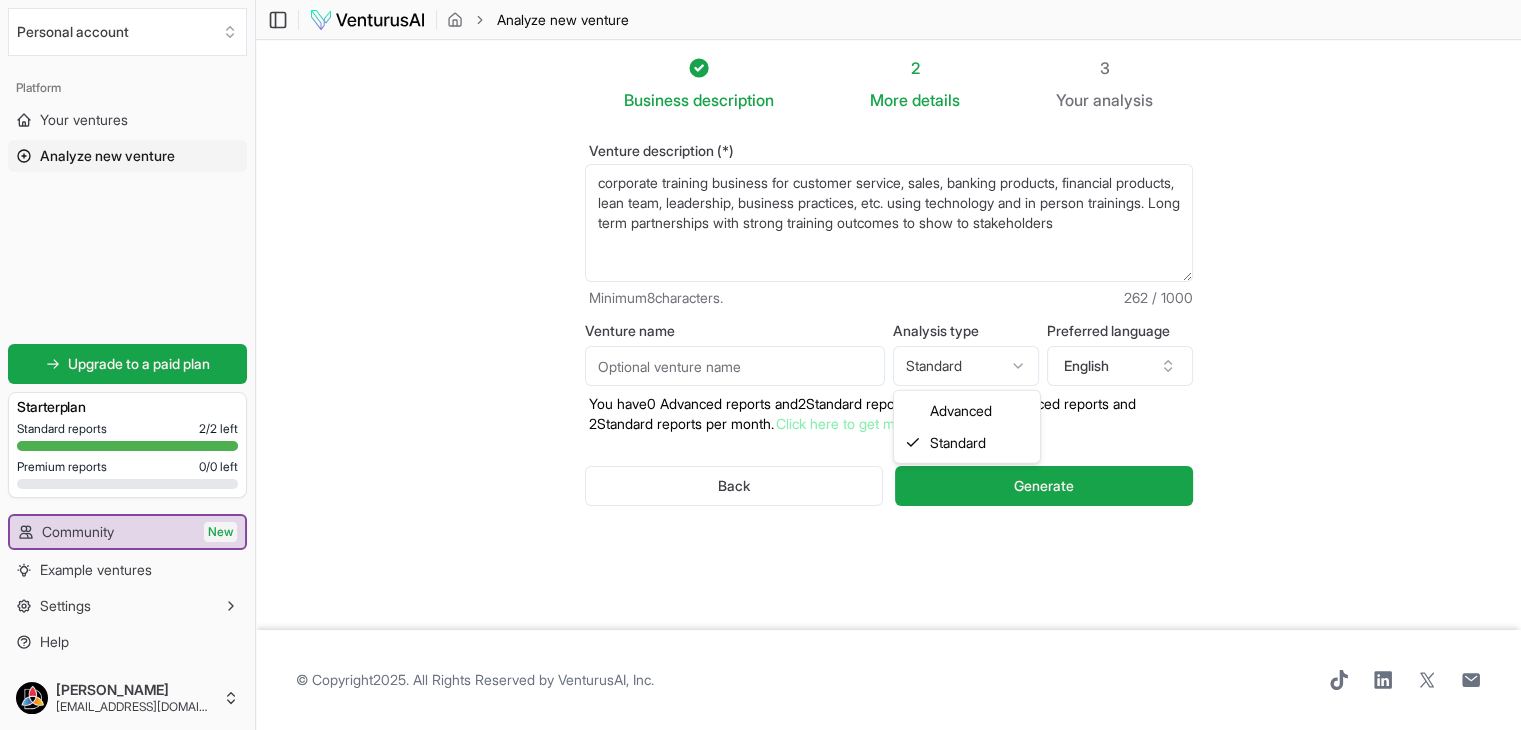 click on "We value your privacy We use cookies to enhance your browsing experience, serve personalized ads or content, and analyze our traffic. By clicking "Accept All", you consent to our use of cookies. Customize    Accept All Customize Consent Preferences   We use cookies to help you navigate efficiently and perform certain functions. You will find detailed information about all cookies under each consent category below. The cookies that are categorized as "Necessary" are stored on your browser as they are essential for enabling the basic functionalities of the site. ...  Show more Necessary Always Active Necessary cookies are required to enable the basic features of this site, such as providing secure log-in or adjusting your consent preferences. These cookies do not store any personally identifiable data. Cookie cookieyes-consent Duration 1 year Description Cookie __cf_bm Duration 1 hour Description This cookie, set by Cloudflare, is used to support Cloudflare Bot Management.  Cookie _cfuvid Duration session lidc" at bounding box center (760, 365) 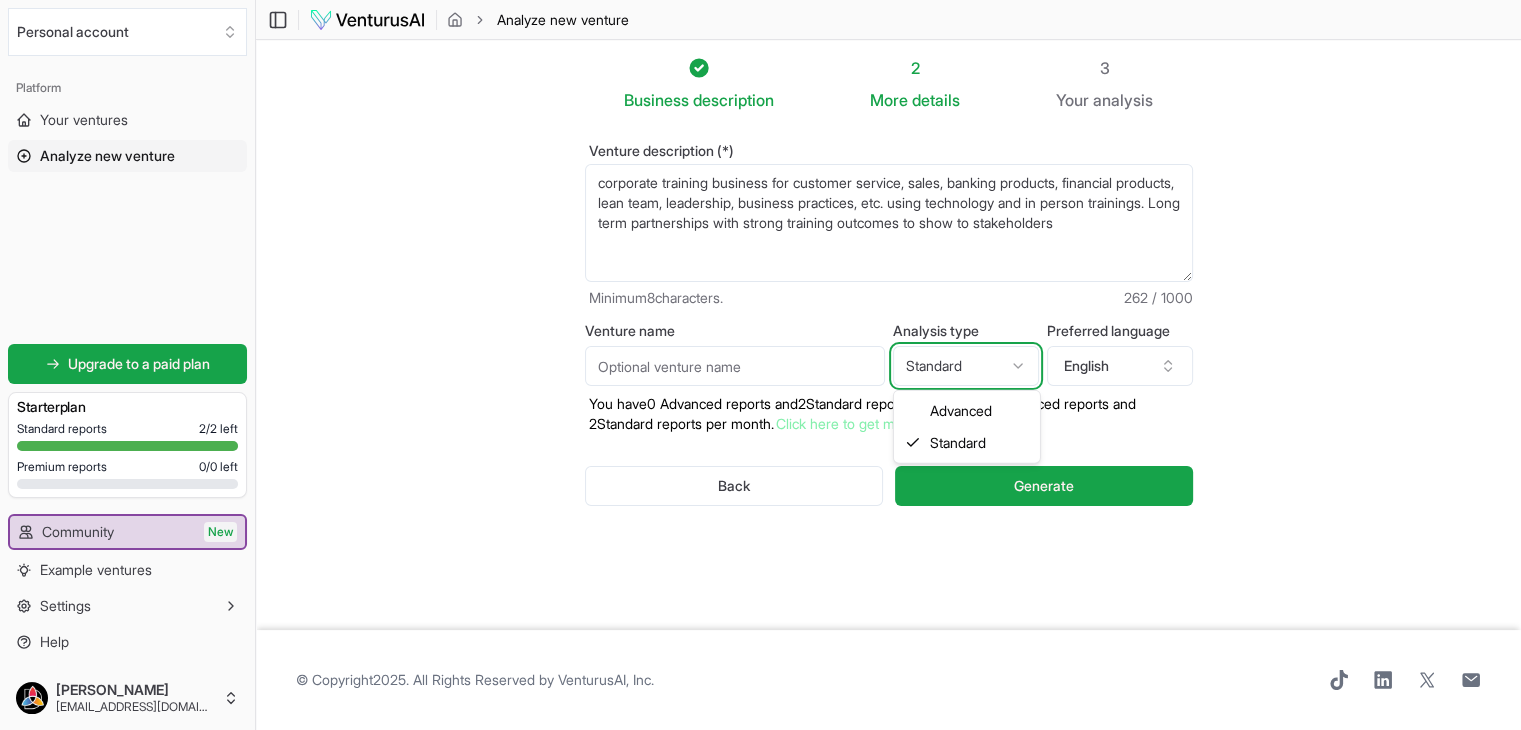 click on "We value your privacy We use cookies to enhance your browsing experience, serve personalized ads or content, and analyze our traffic. By clicking "Accept All", you consent to our use of cookies. Customize    Accept All Customize Consent Preferences   We use cookies to help you navigate efficiently and perform certain functions. You will find detailed information about all cookies under each consent category below. The cookies that are categorized as "Necessary" are stored on your browser as they are essential for enabling the basic functionalities of the site. ...  Show more Necessary Always Active Necessary cookies are required to enable the basic features of this site, such as providing secure log-in or adjusting your consent preferences. These cookies do not store any personally identifiable data. Cookie cookieyes-consent Duration 1 year Description Cookie __cf_bm Duration 1 hour Description This cookie, set by Cloudflare, is used to support Cloudflare Bot Management.  Cookie _cfuvid Duration session lidc" at bounding box center (760, 365) 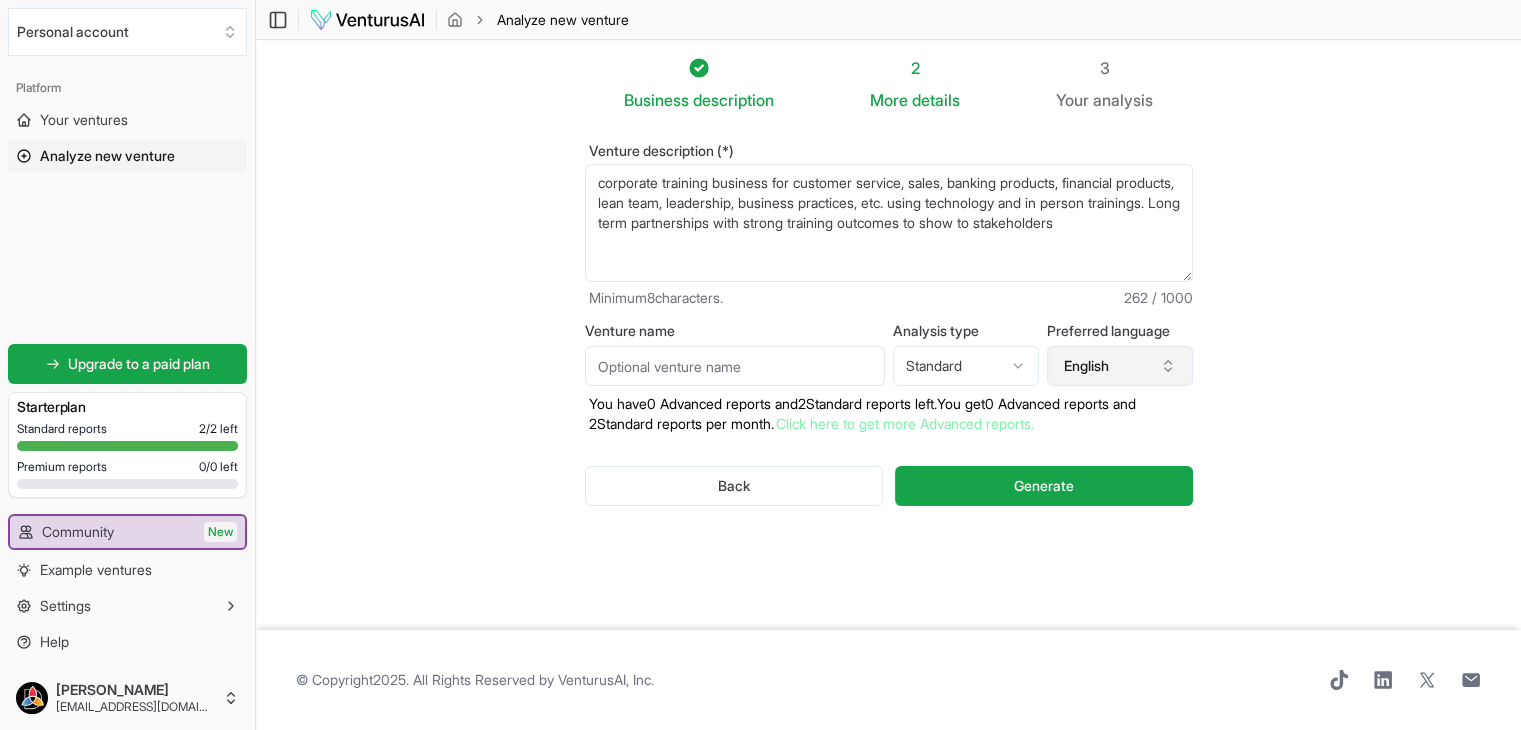click on "English" at bounding box center [1120, 366] 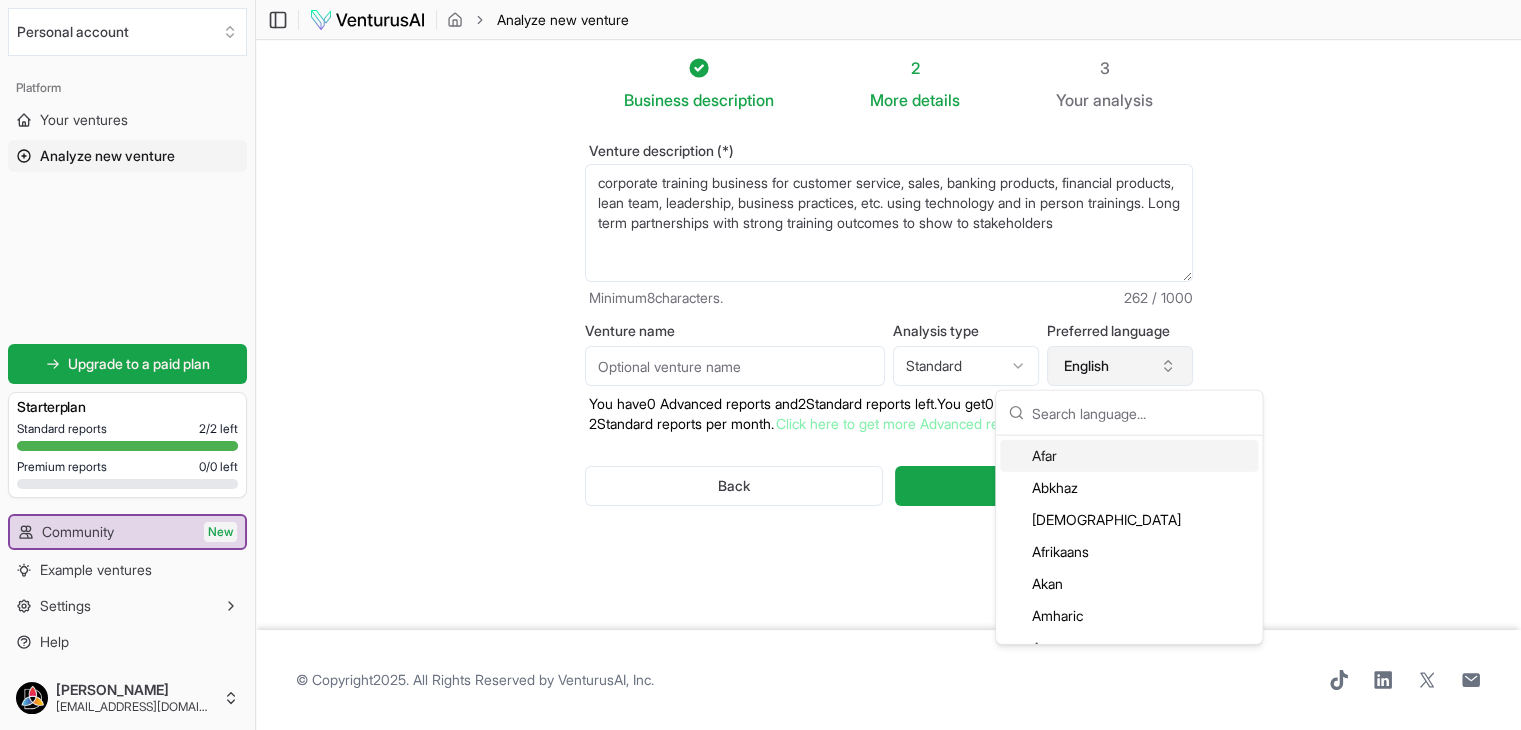 click on "English" at bounding box center (1120, 366) 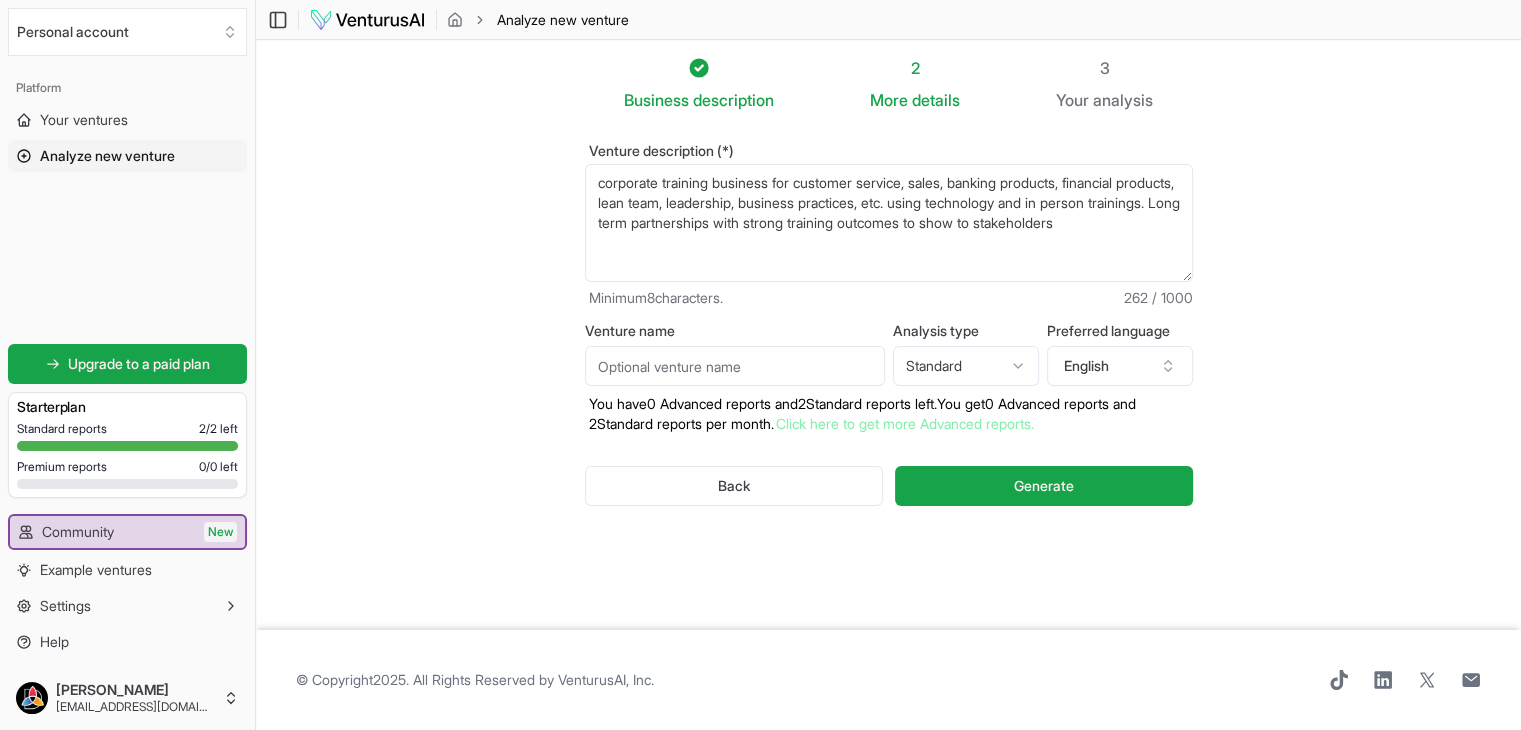 click on "corporate training business for customer service, sales, banking products, financial products, lean team, leadership, business practices, etc. using technology and in person trainings. Long term partnerships with strong training outcomes to show to stakeholders" at bounding box center (889, 223) 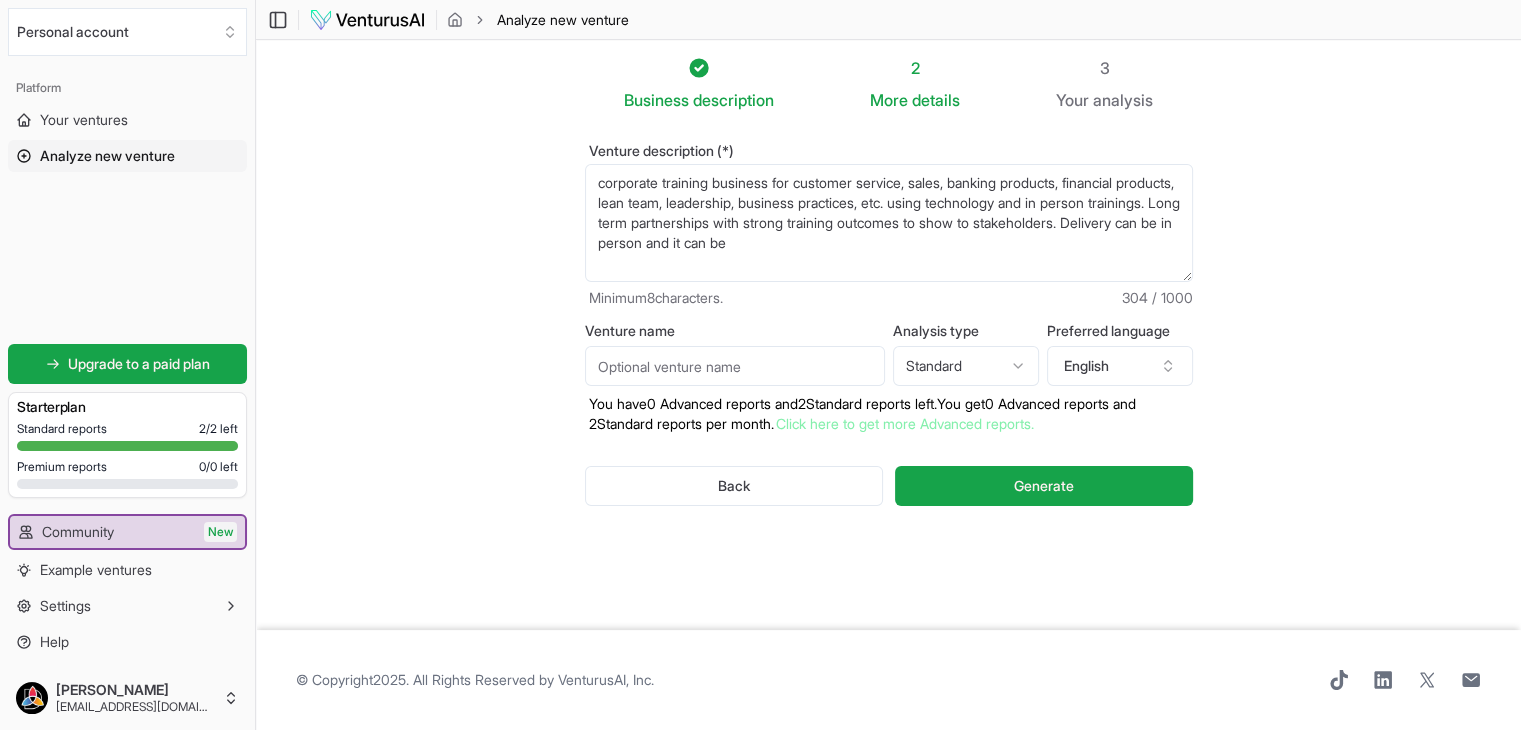 drag, startPoint x: 973, startPoint y: 239, endPoint x: 688, endPoint y: 246, distance: 285.08594 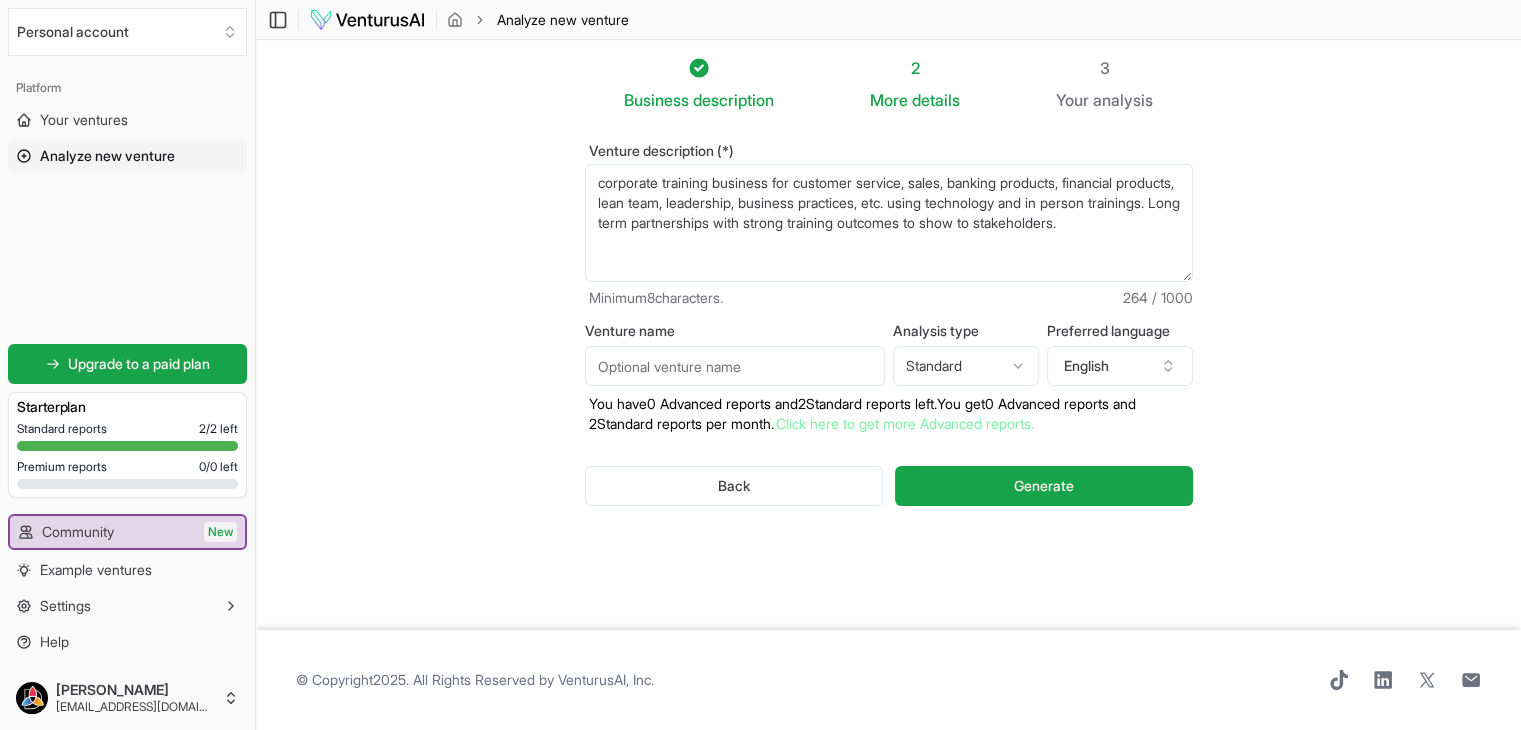 type on "corporate training business for customer service, sales, banking products, financial products, lean team, leadership, business practices, etc. using technology and in person trainings. Long term partnerships with strong training outcomes to show to stakeholders." 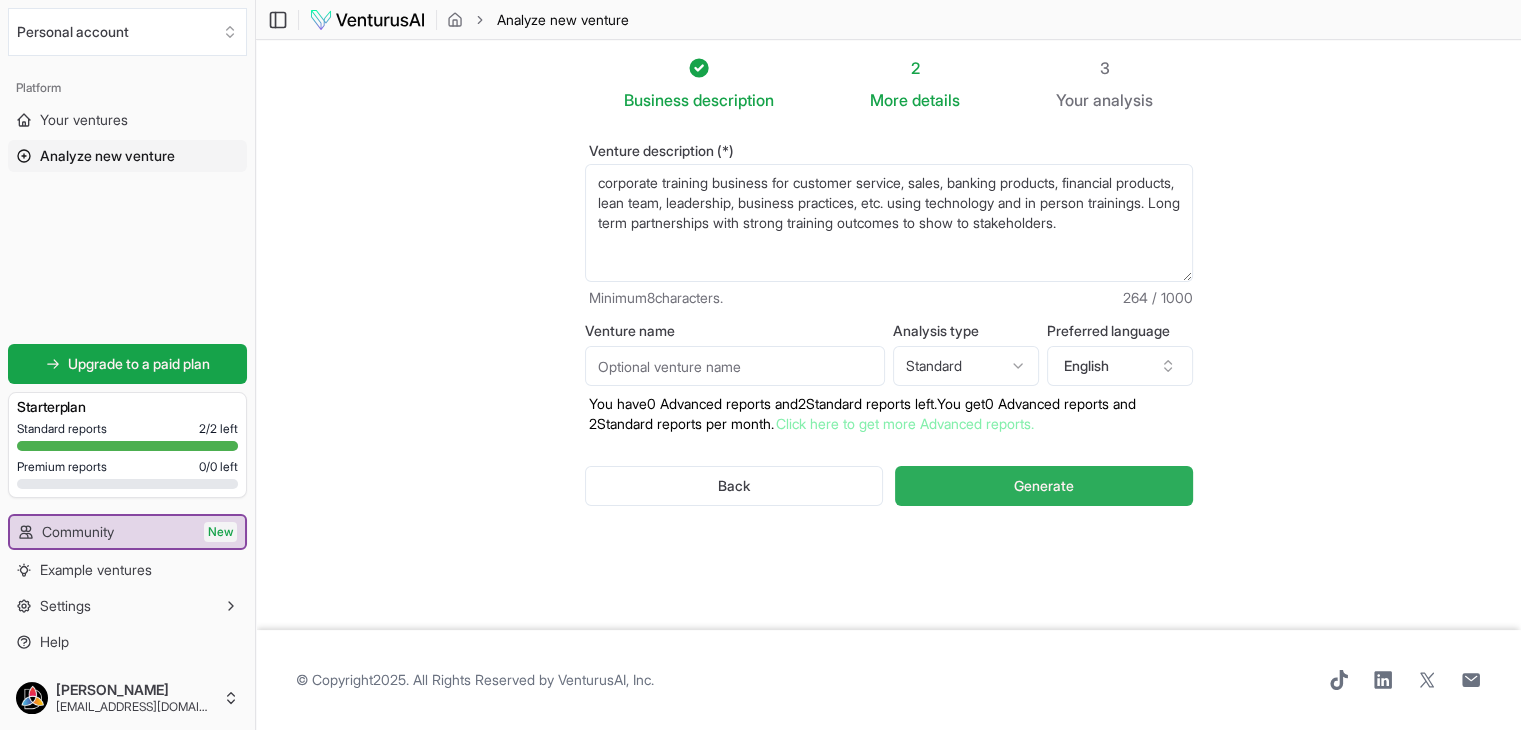 click on "Generate" at bounding box center [1044, 486] 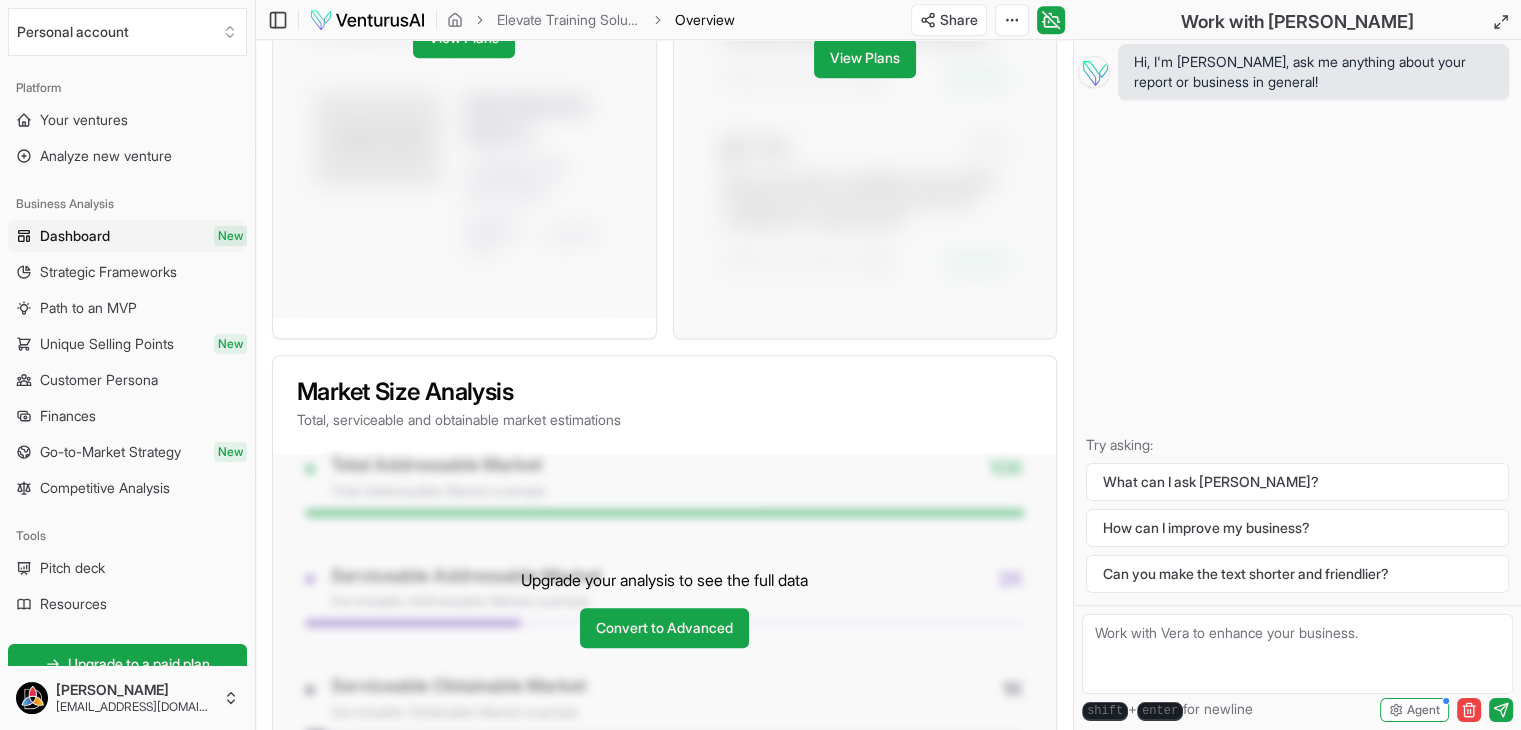 scroll, scrollTop: 1443, scrollLeft: 0, axis: vertical 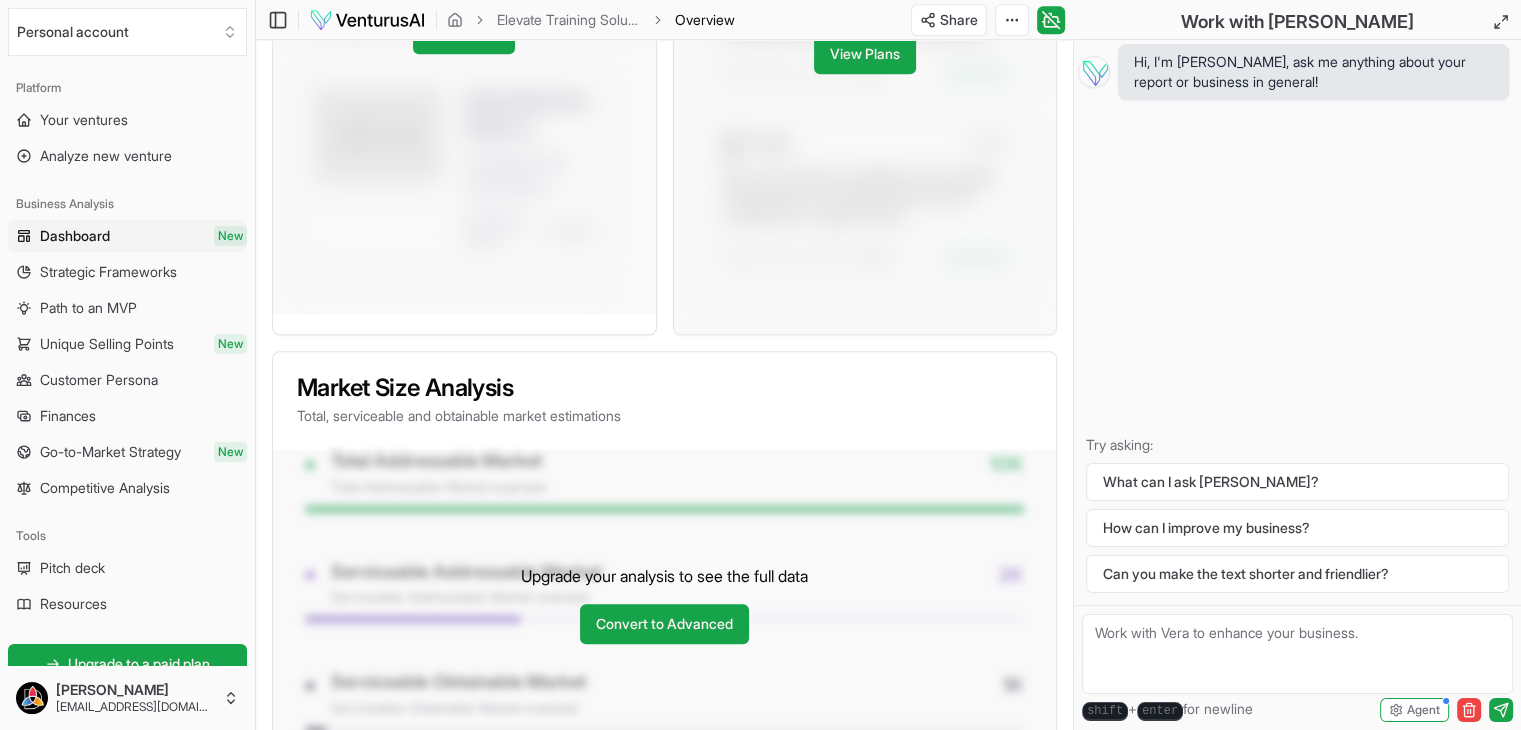click on "Dashboard" at bounding box center (75, 236) 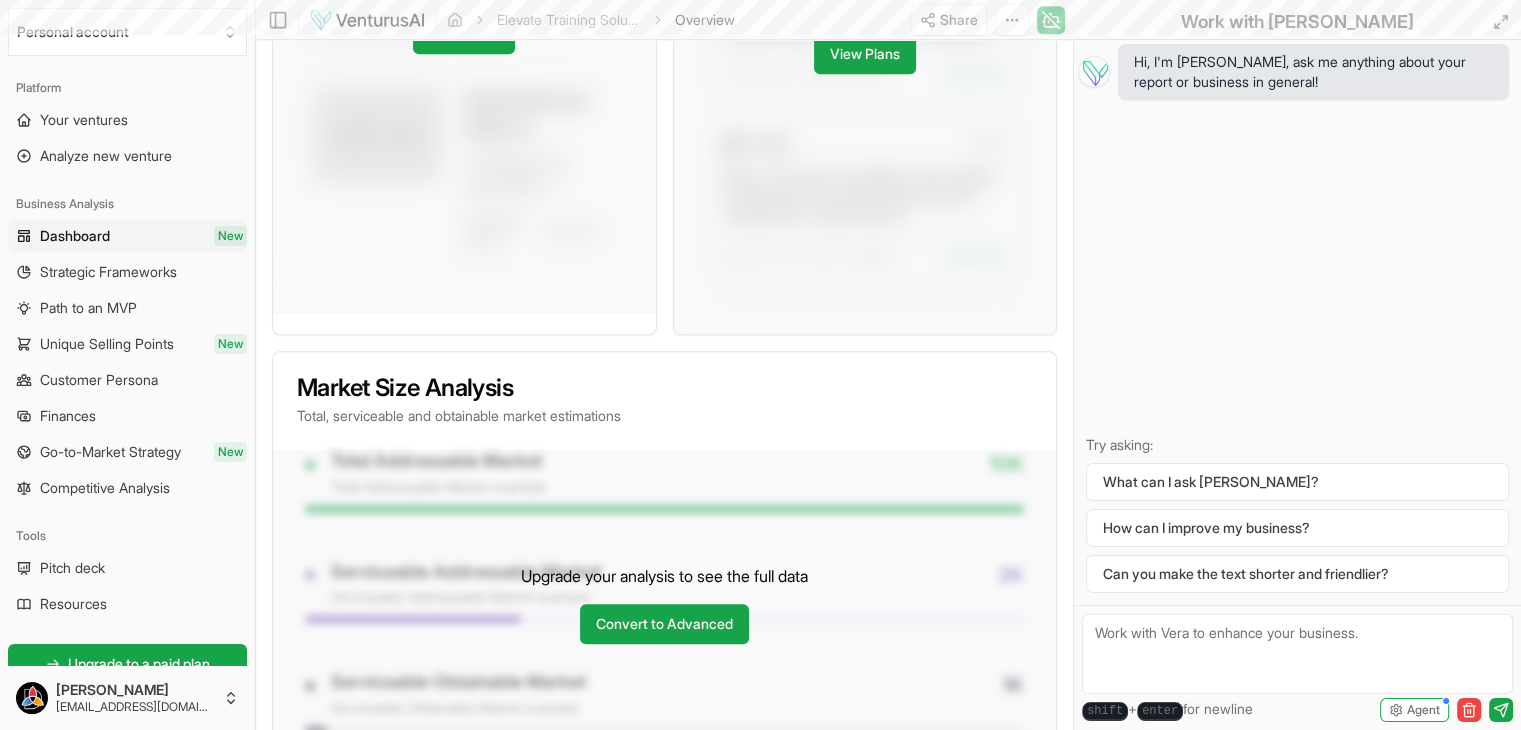scroll, scrollTop: 0, scrollLeft: 0, axis: both 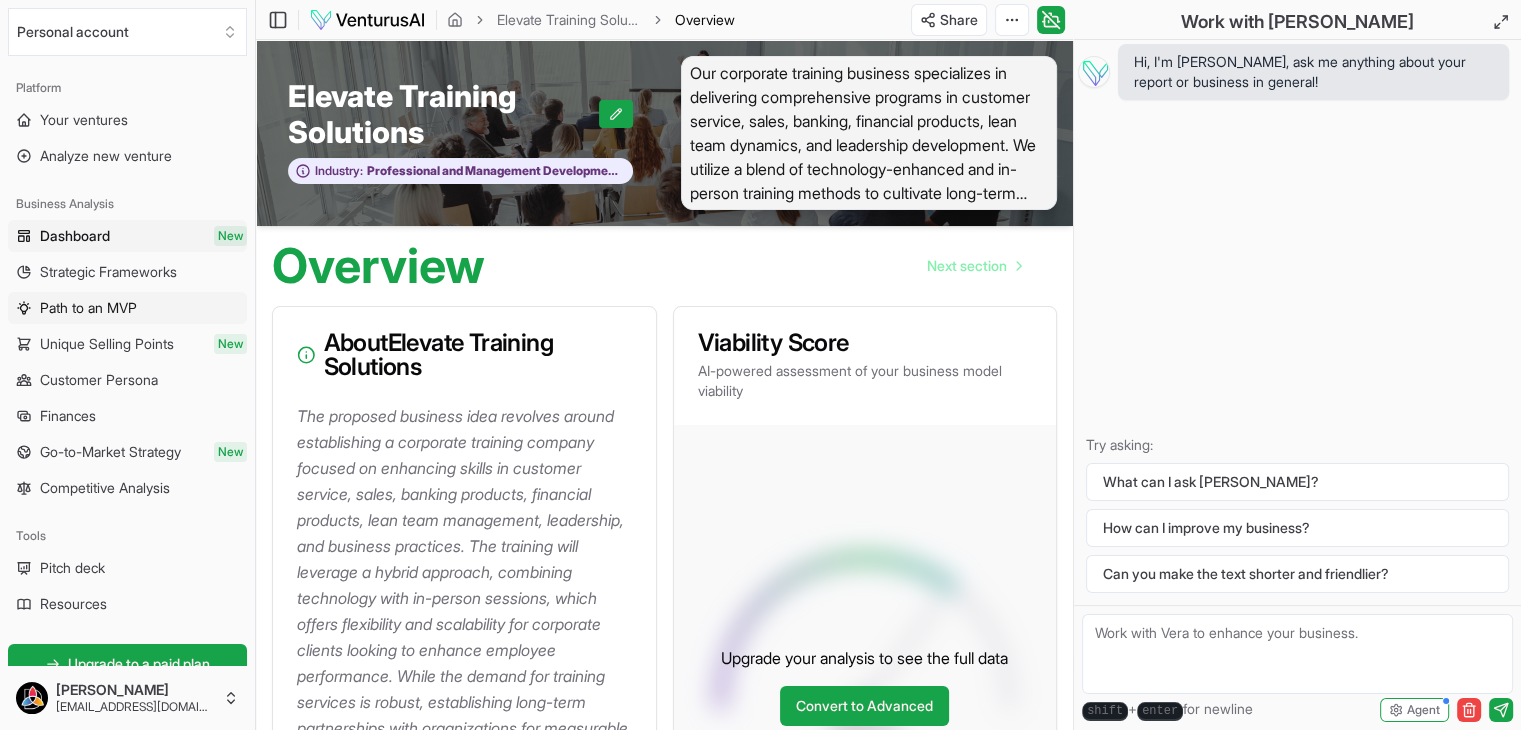 click on "Path to an MVP" at bounding box center (127, 308) 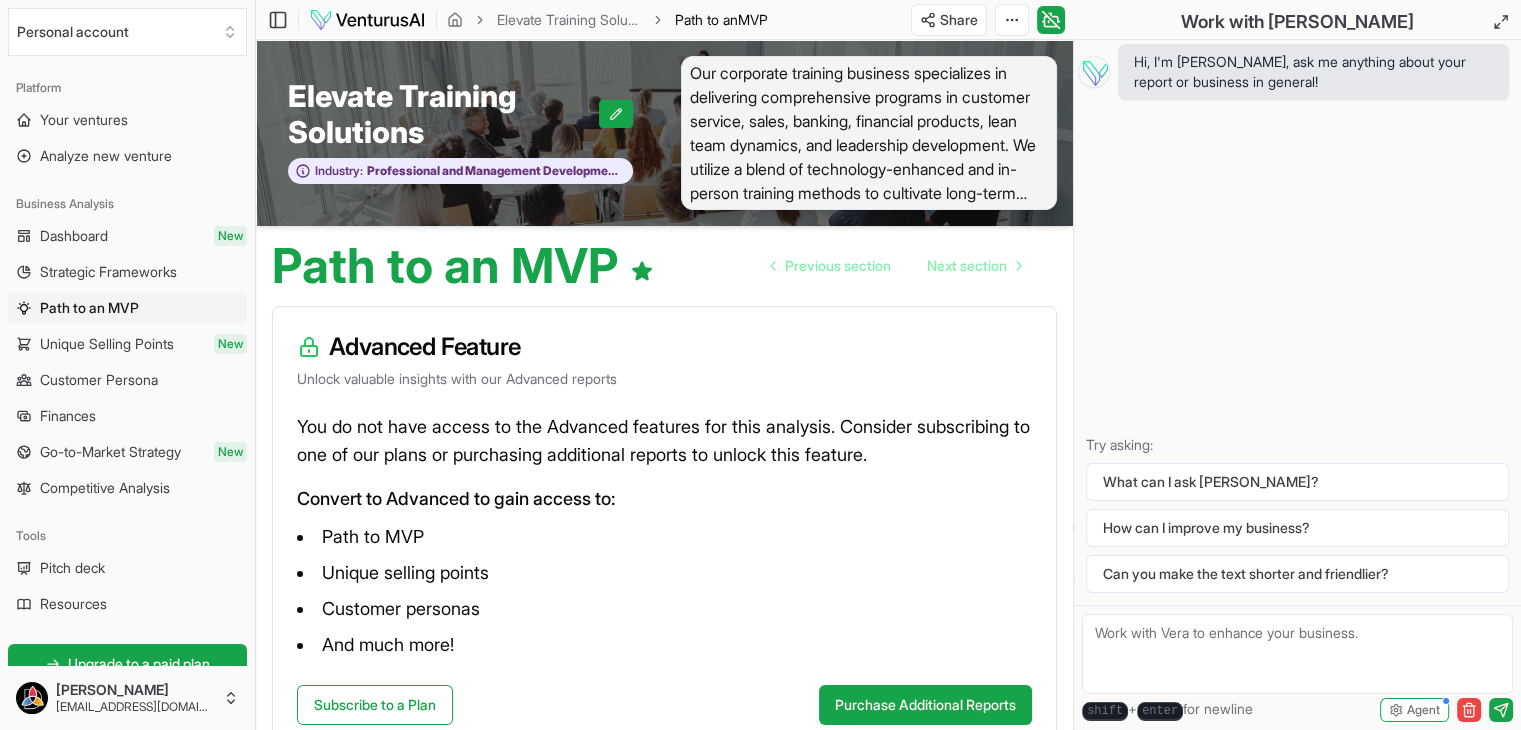 scroll, scrollTop: 136, scrollLeft: 0, axis: vertical 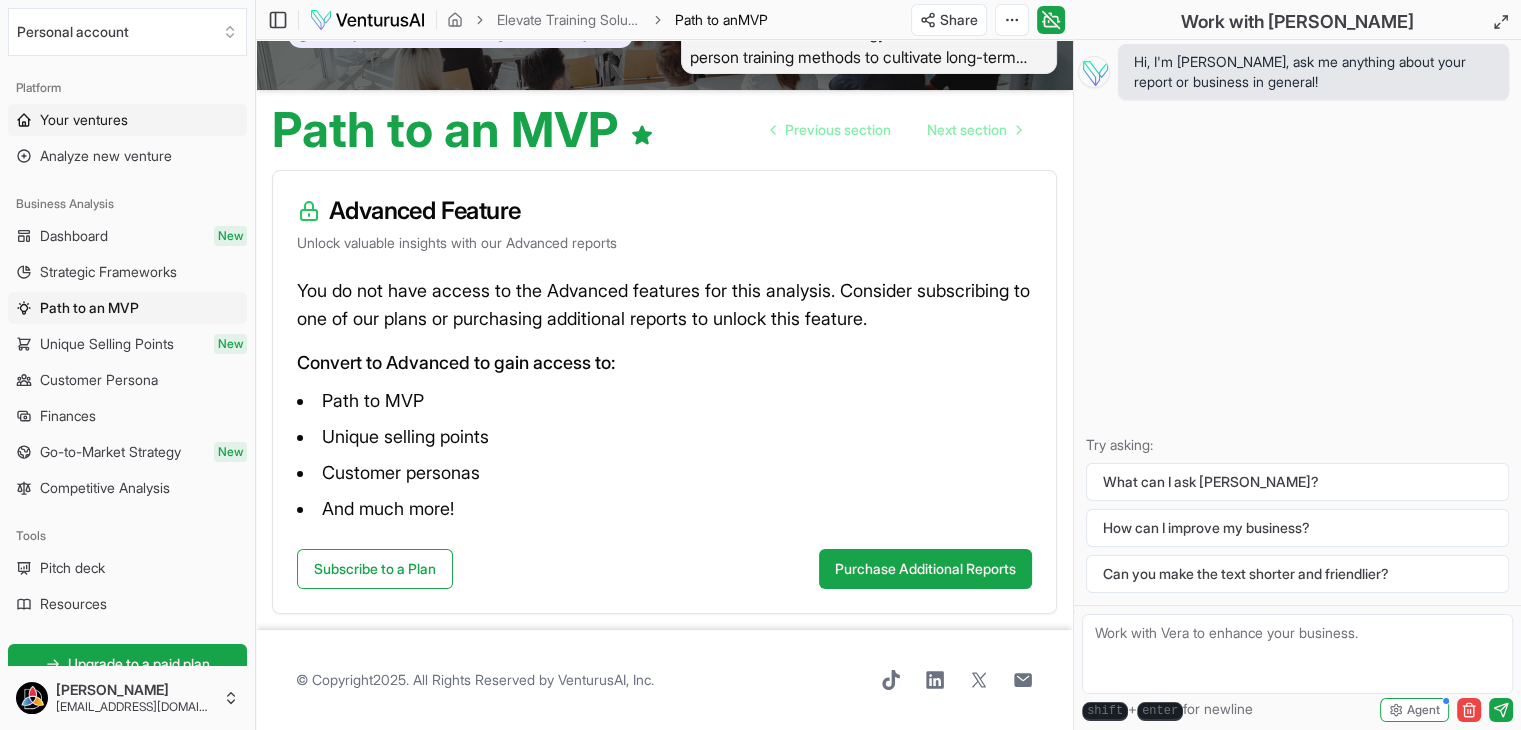 click on "Your ventures" at bounding box center [84, 120] 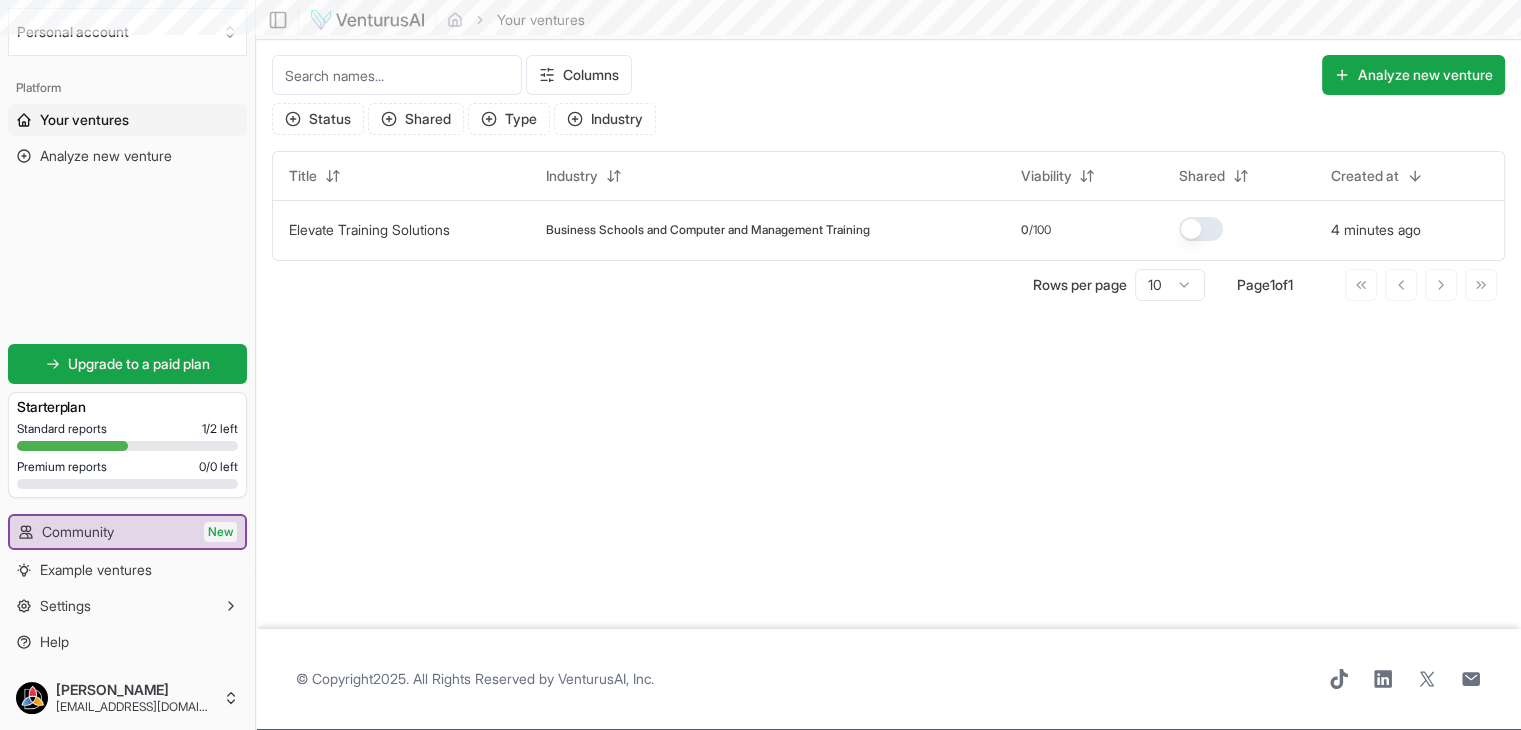 scroll, scrollTop: 0, scrollLeft: 0, axis: both 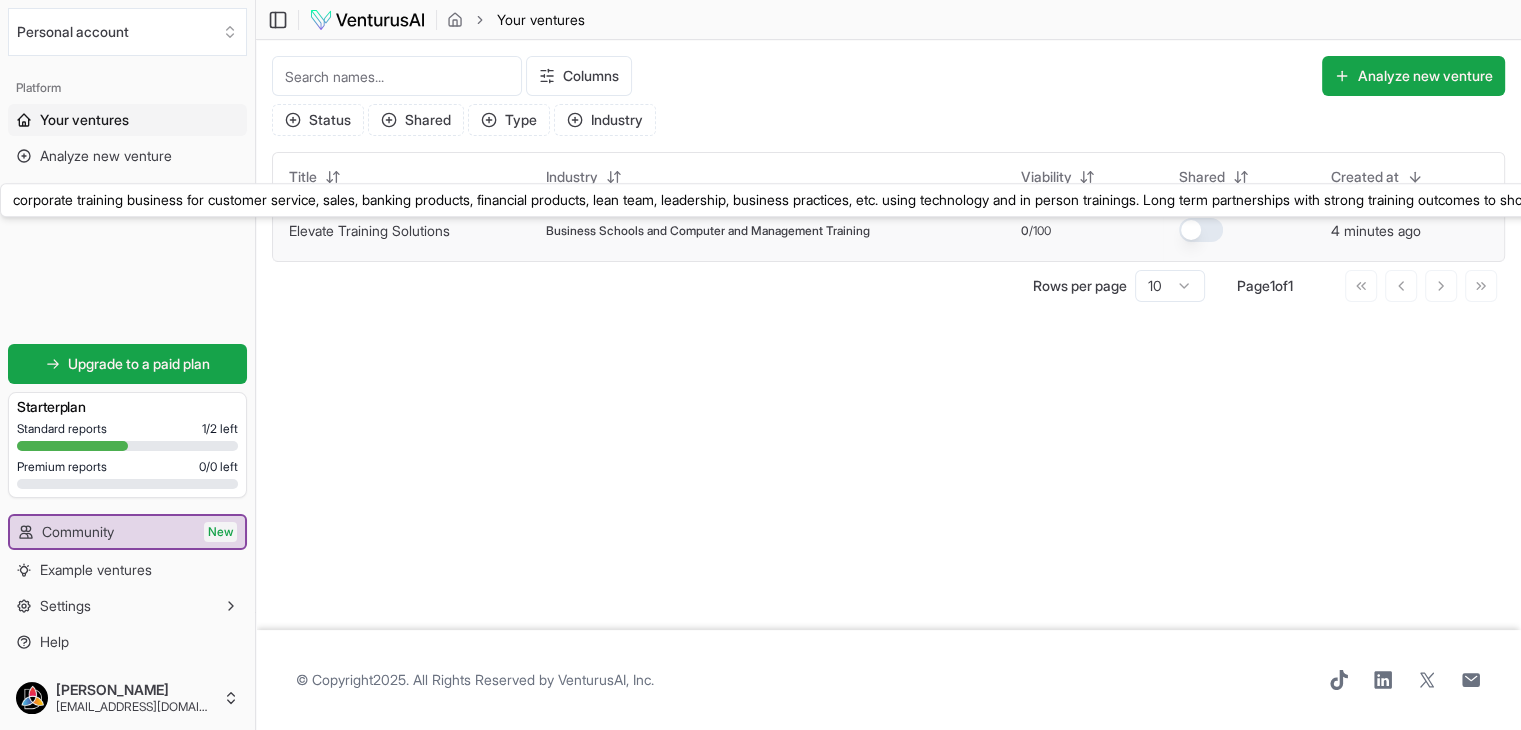click on "Elevate Training Solutions" at bounding box center [369, 230] 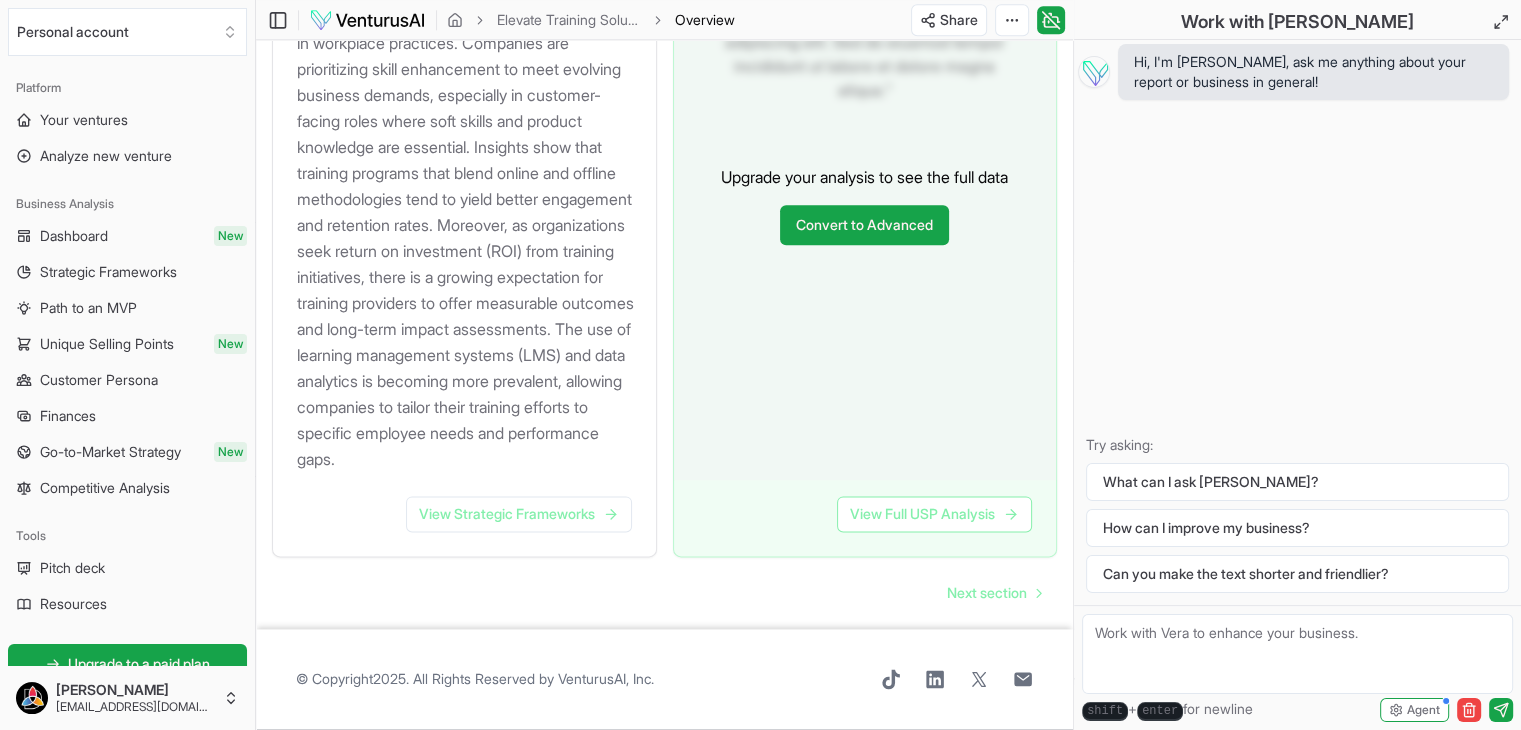 scroll, scrollTop: 2499, scrollLeft: 0, axis: vertical 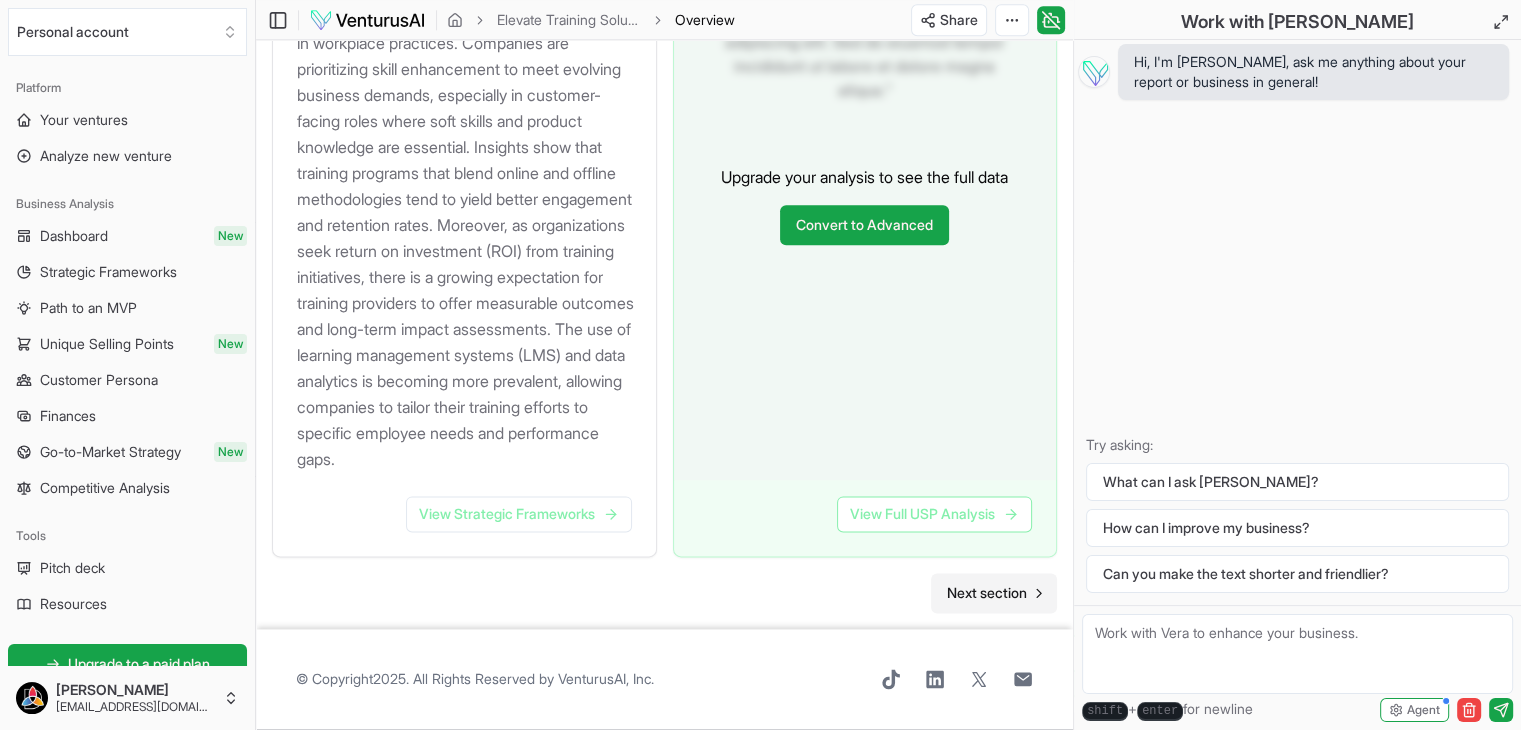 click on "Next section" at bounding box center (987, 593) 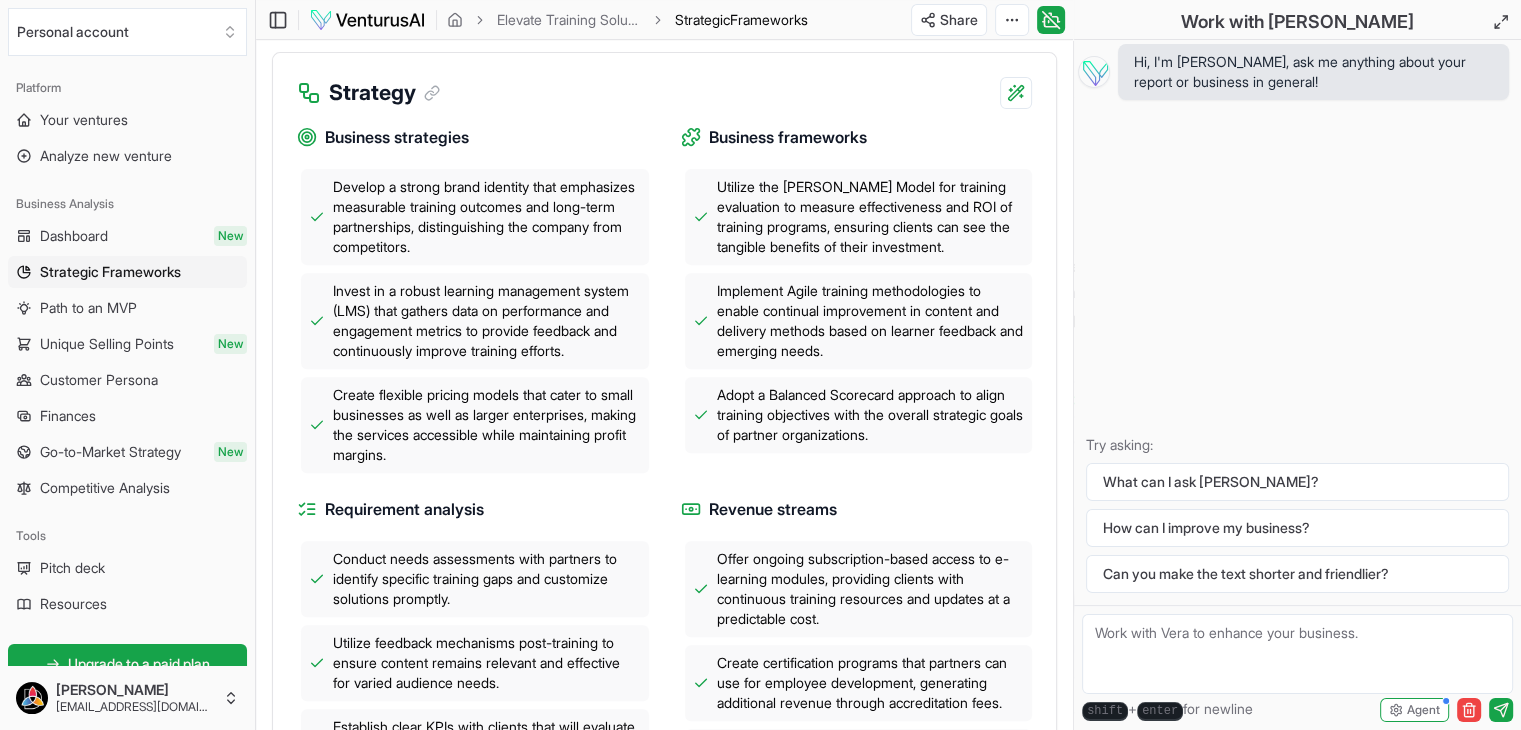 scroll, scrollTop: 744, scrollLeft: 0, axis: vertical 